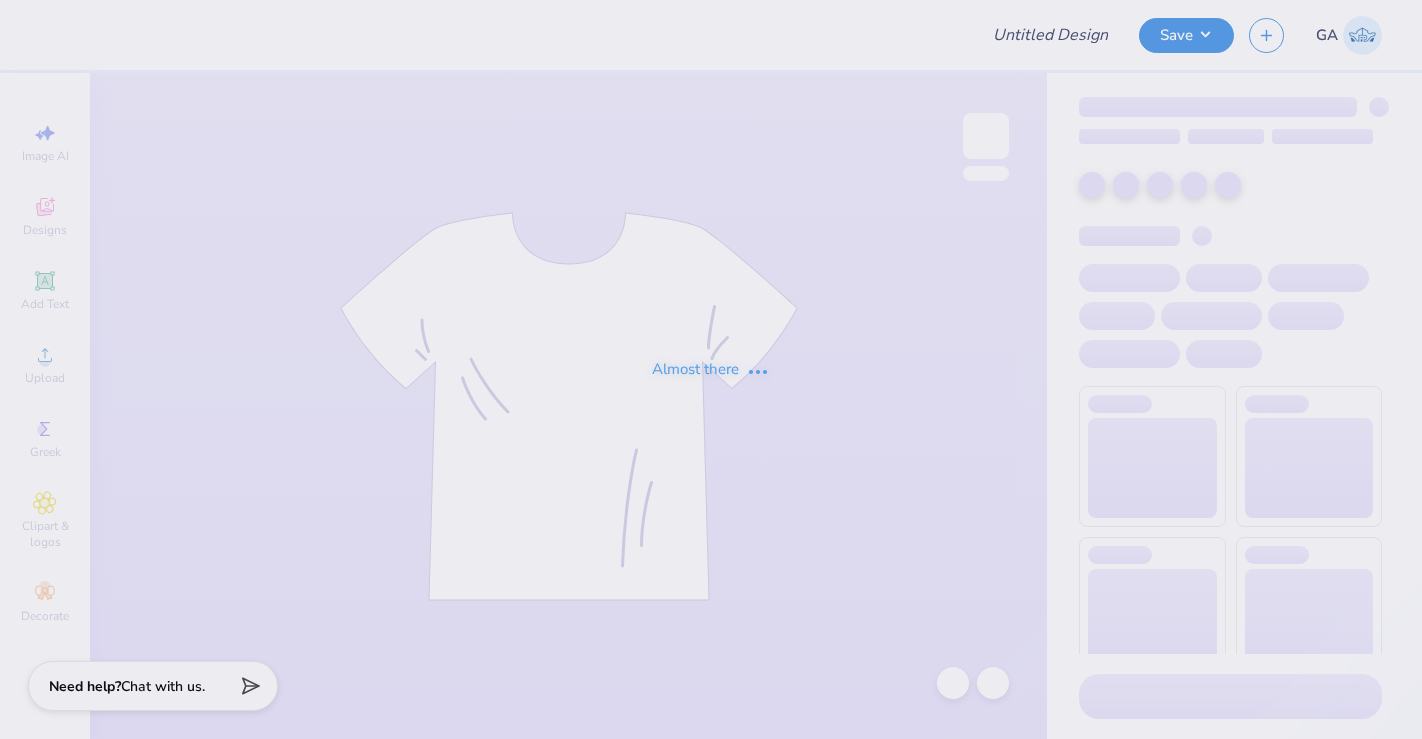 scroll, scrollTop: 0, scrollLeft: 0, axis: both 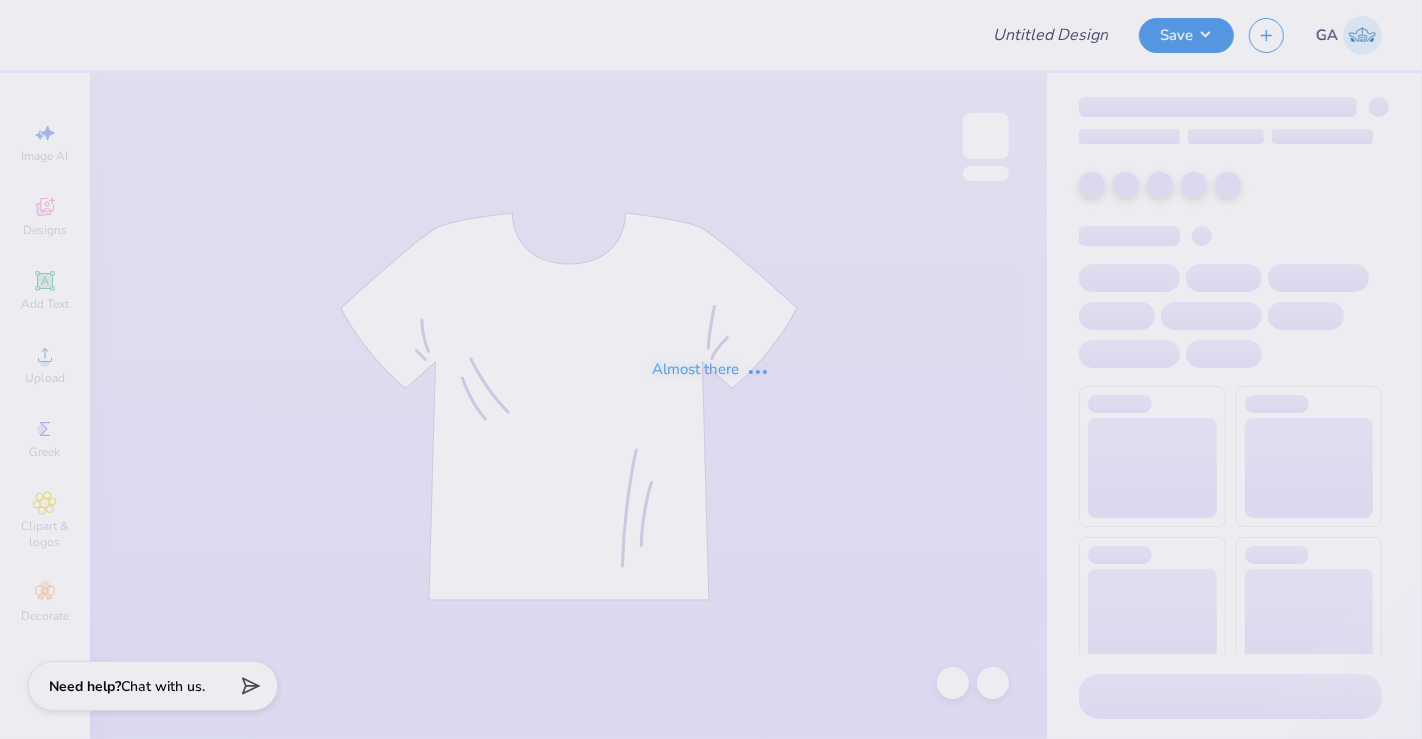 type on "Berry WIM" 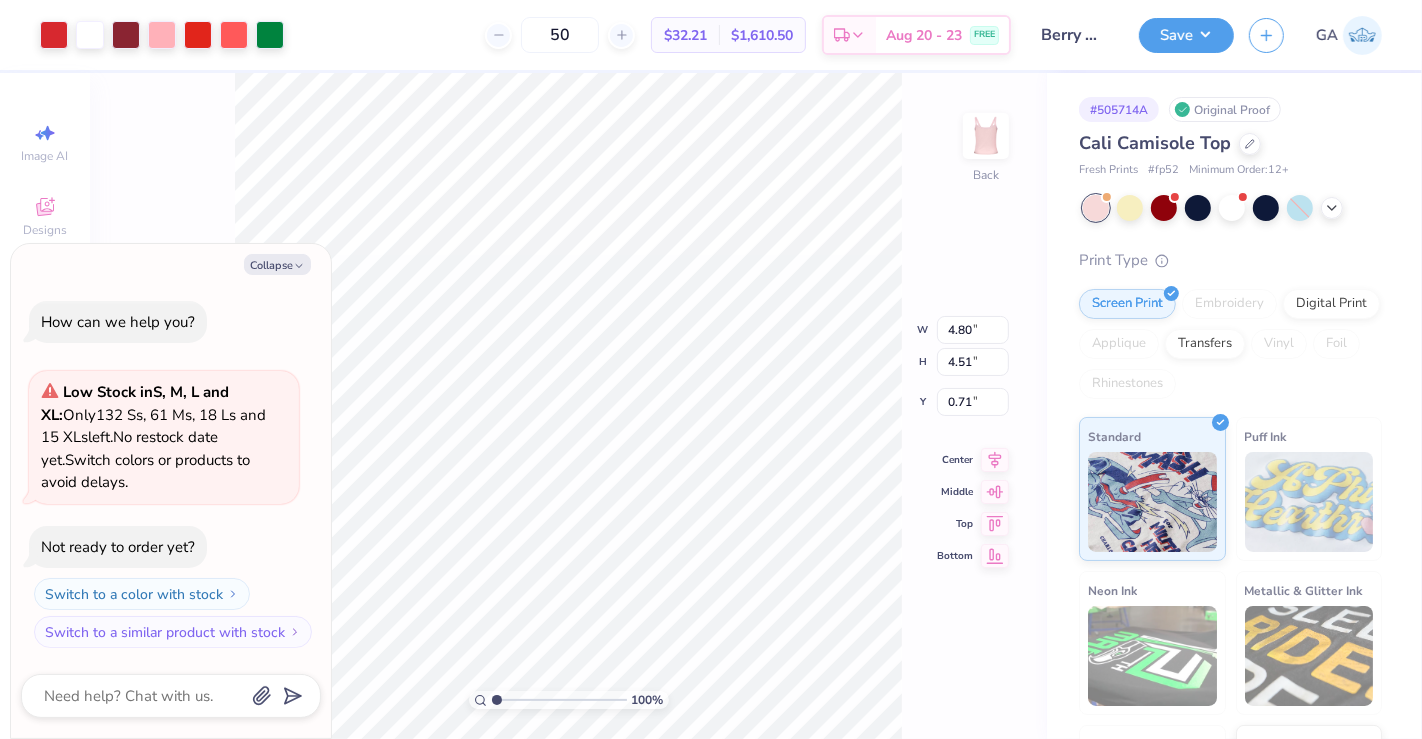 type on "x" 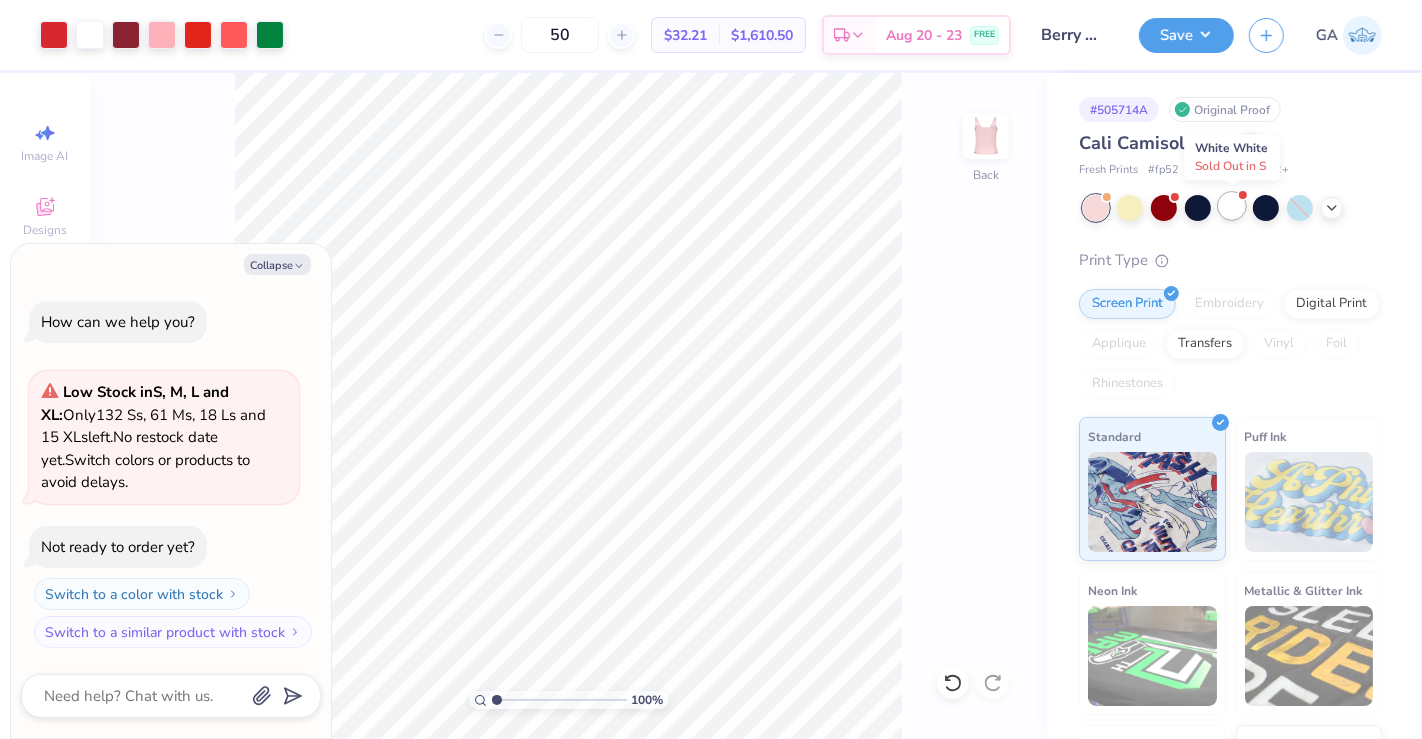 click at bounding box center (1232, 206) 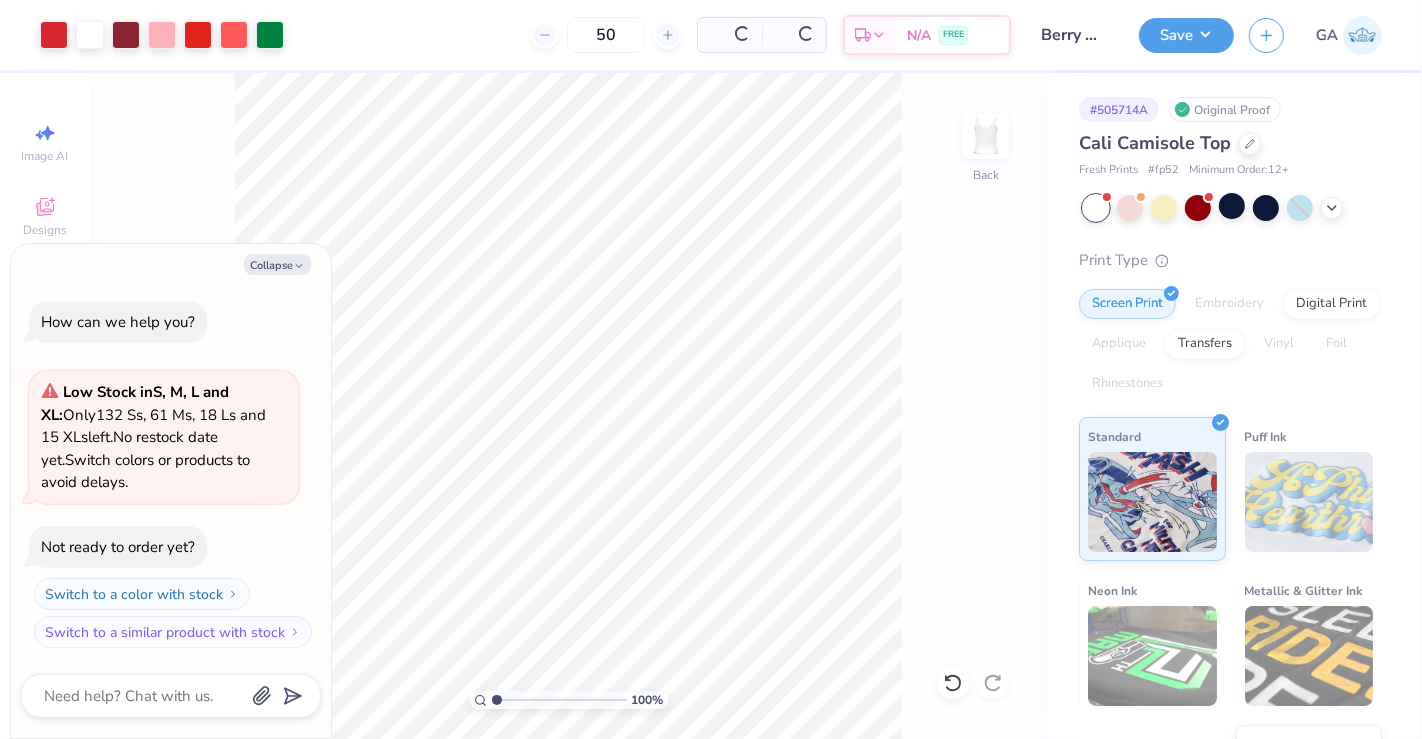 scroll, scrollTop: 220, scrollLeft: 0, axis: vertical 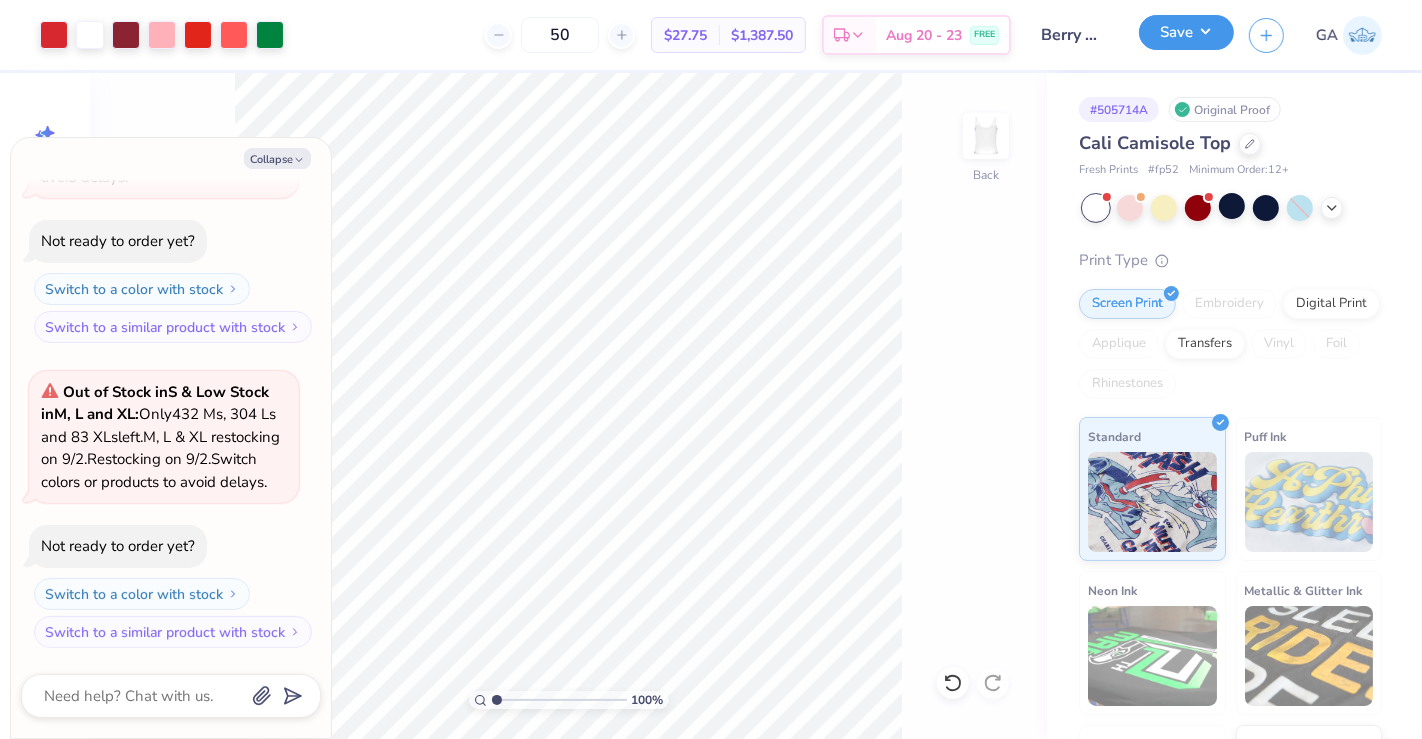 click on "Save" at bounding box center [1186, 32] 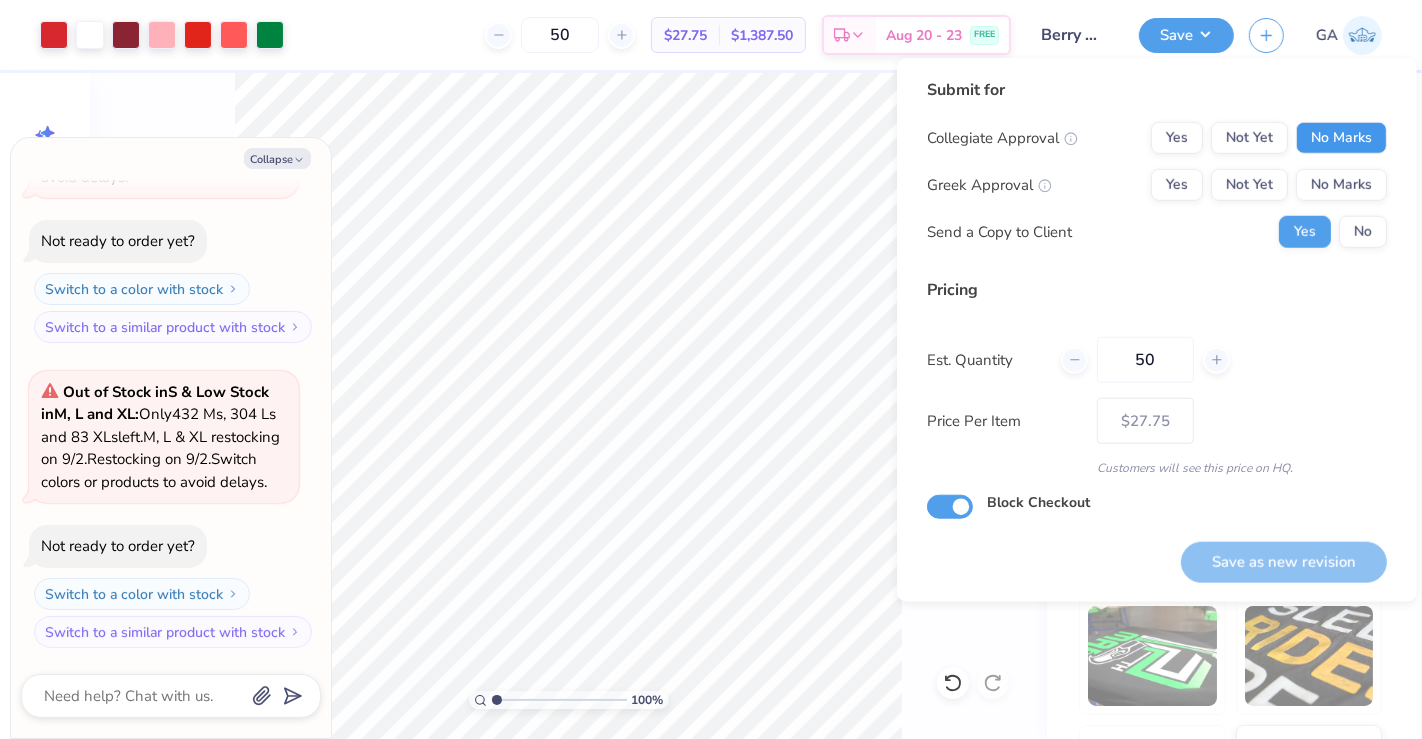 click on "No Marks" at bounding box center [1341, 138] 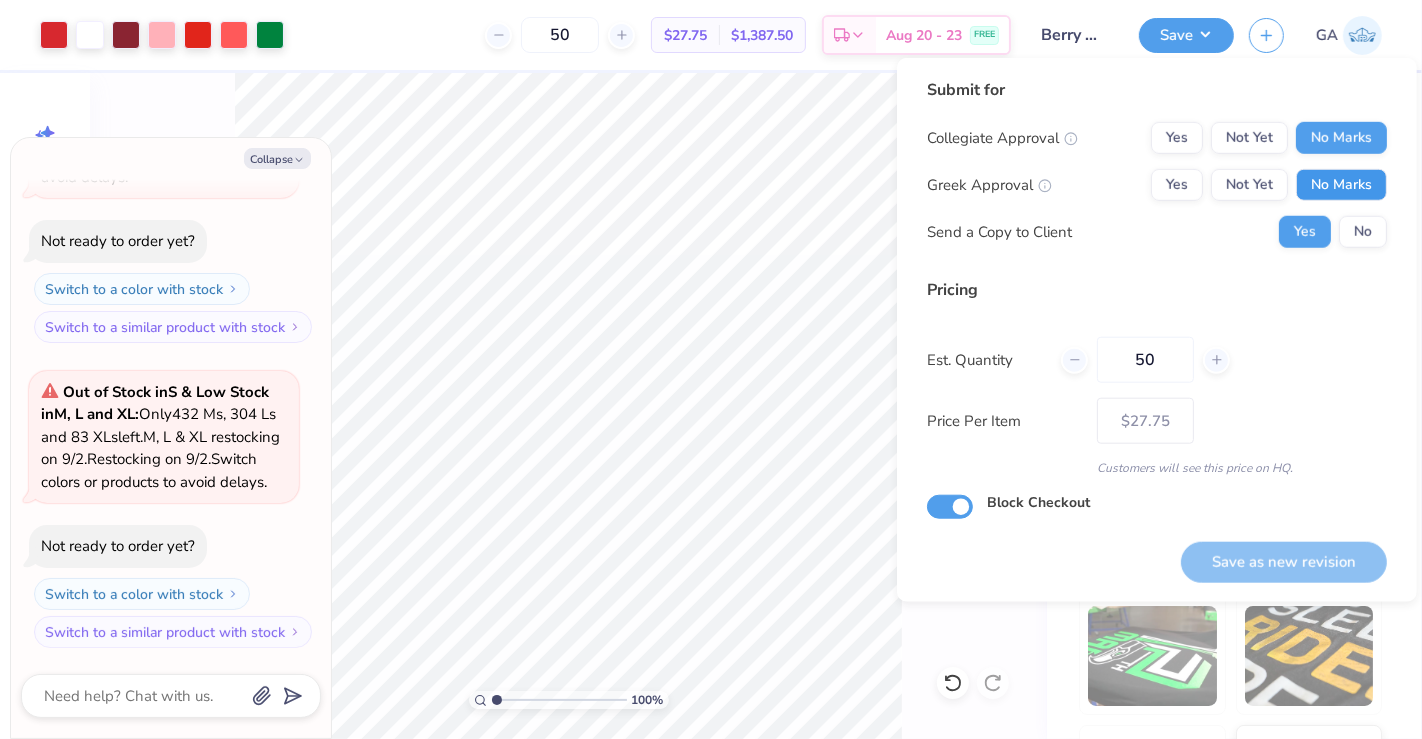 click on "No Marks" at bounding box center [1341, 185] 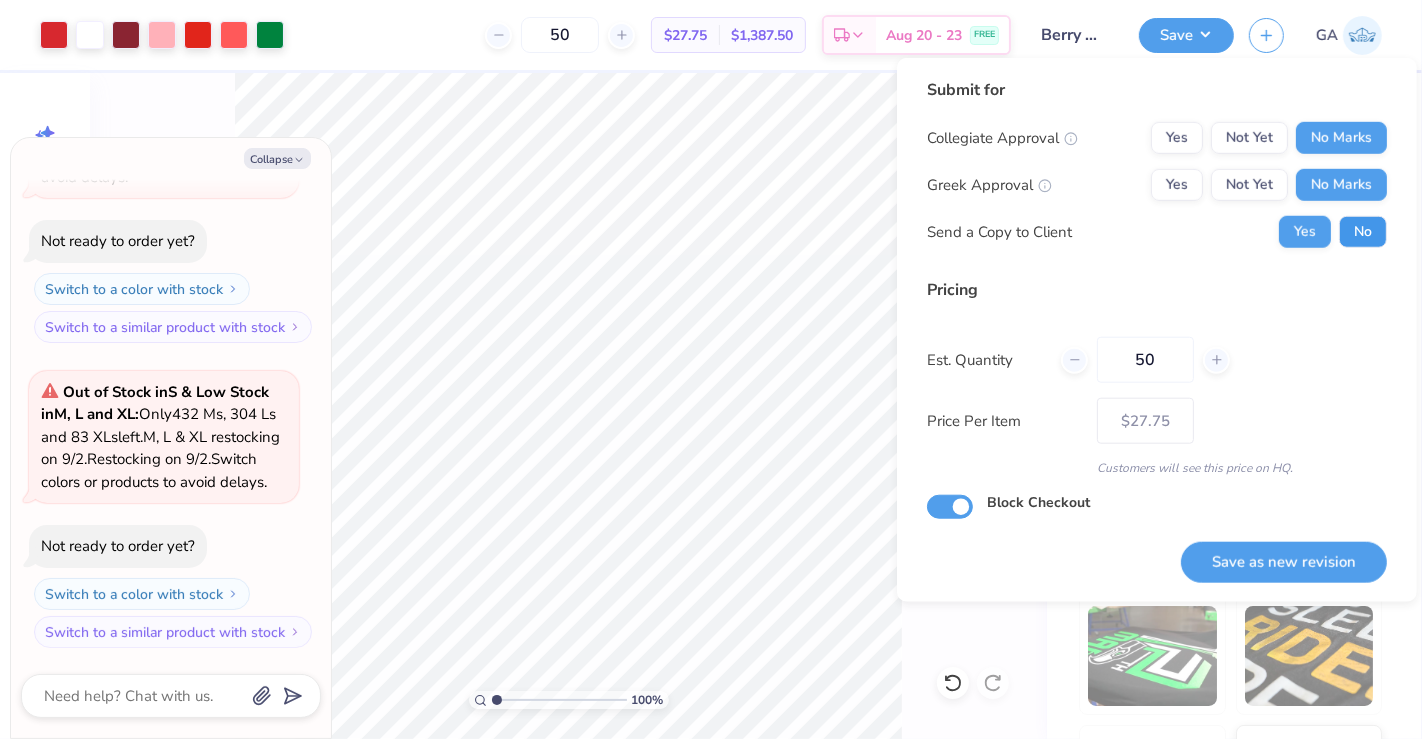 click on "No" at bounding box center (1363, 232) 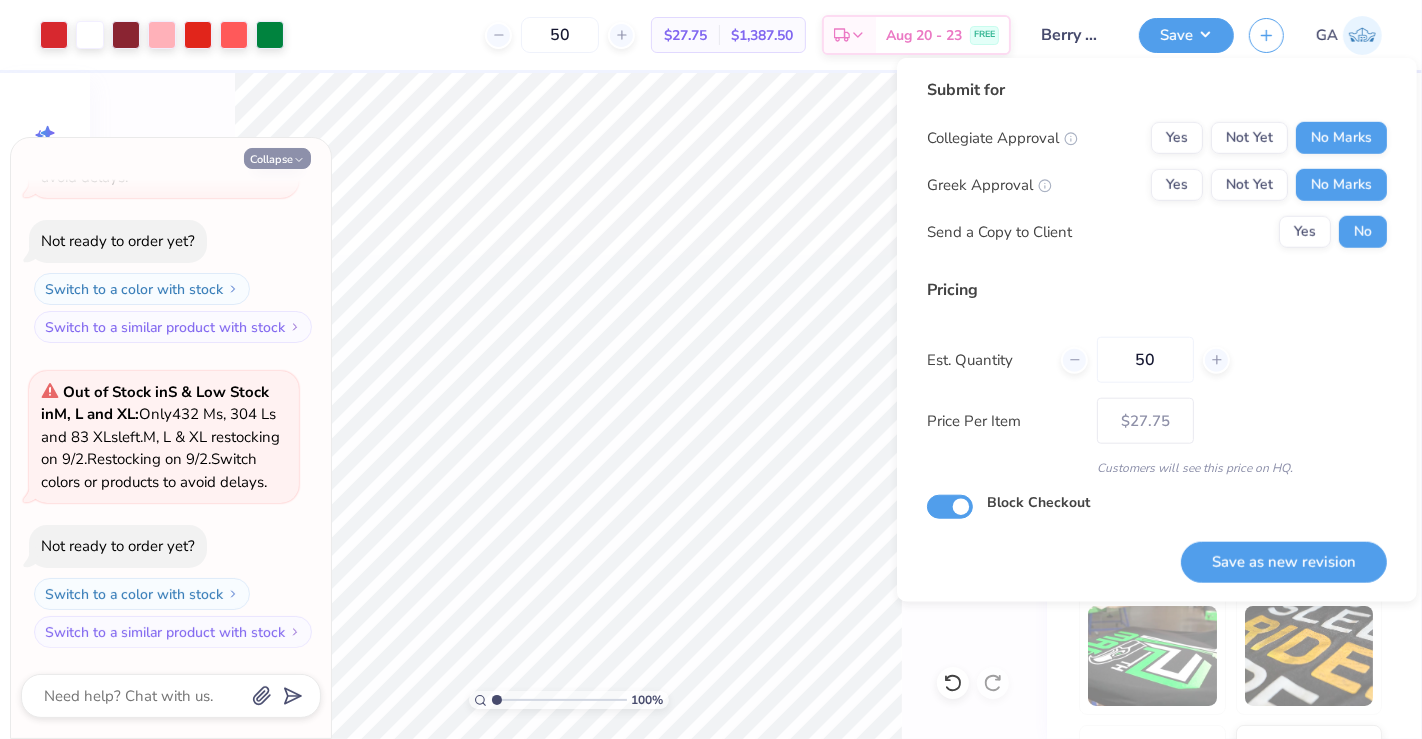 click on "Collapse" at bounding box center (277, 158) 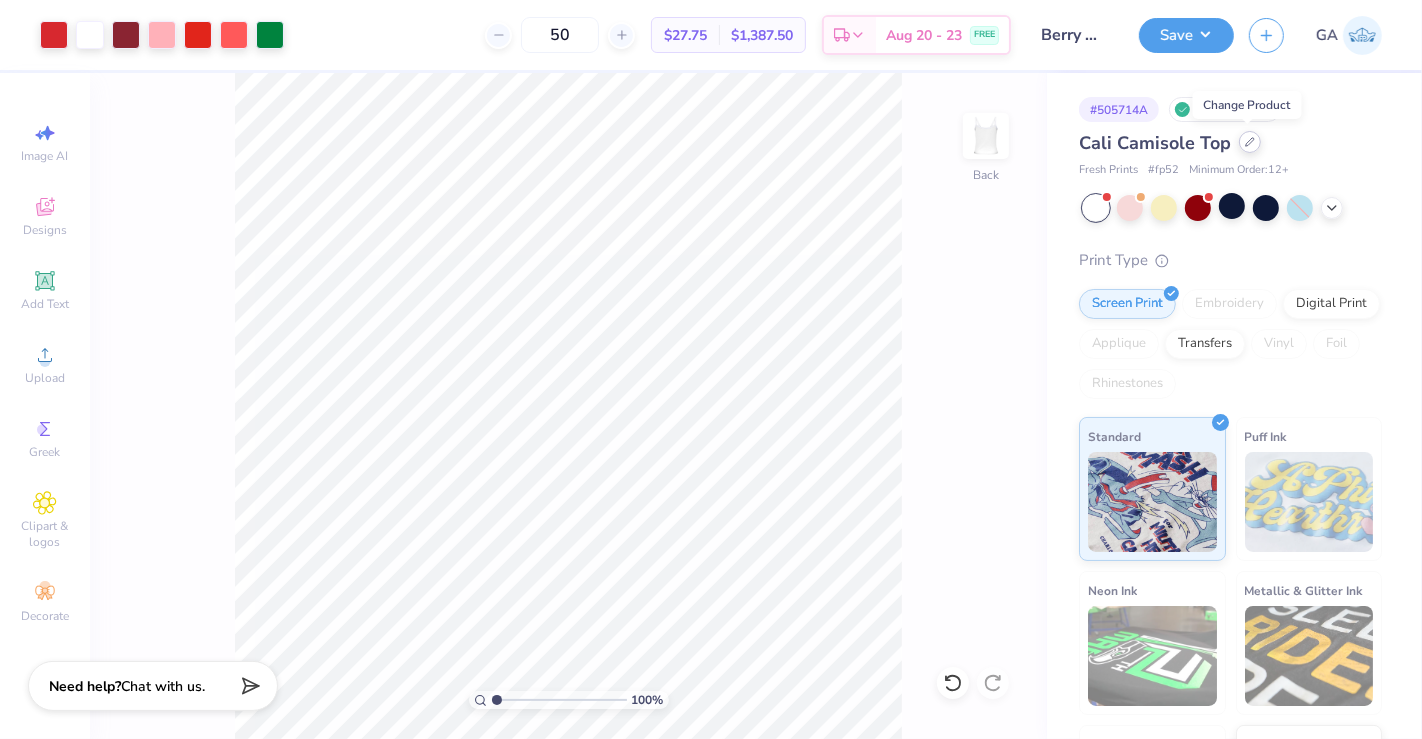 click at bounding box center [1250, 142] 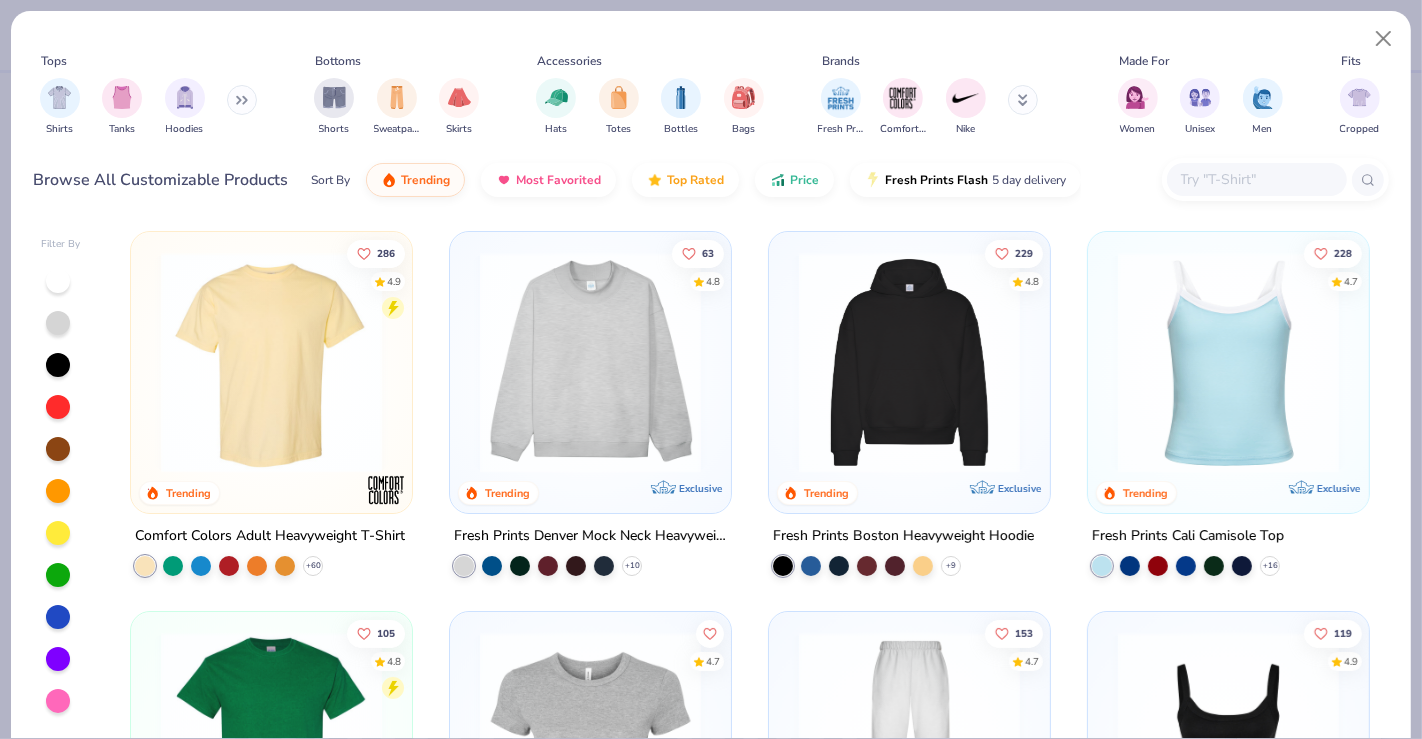 click at bounding box center [1228, 742] 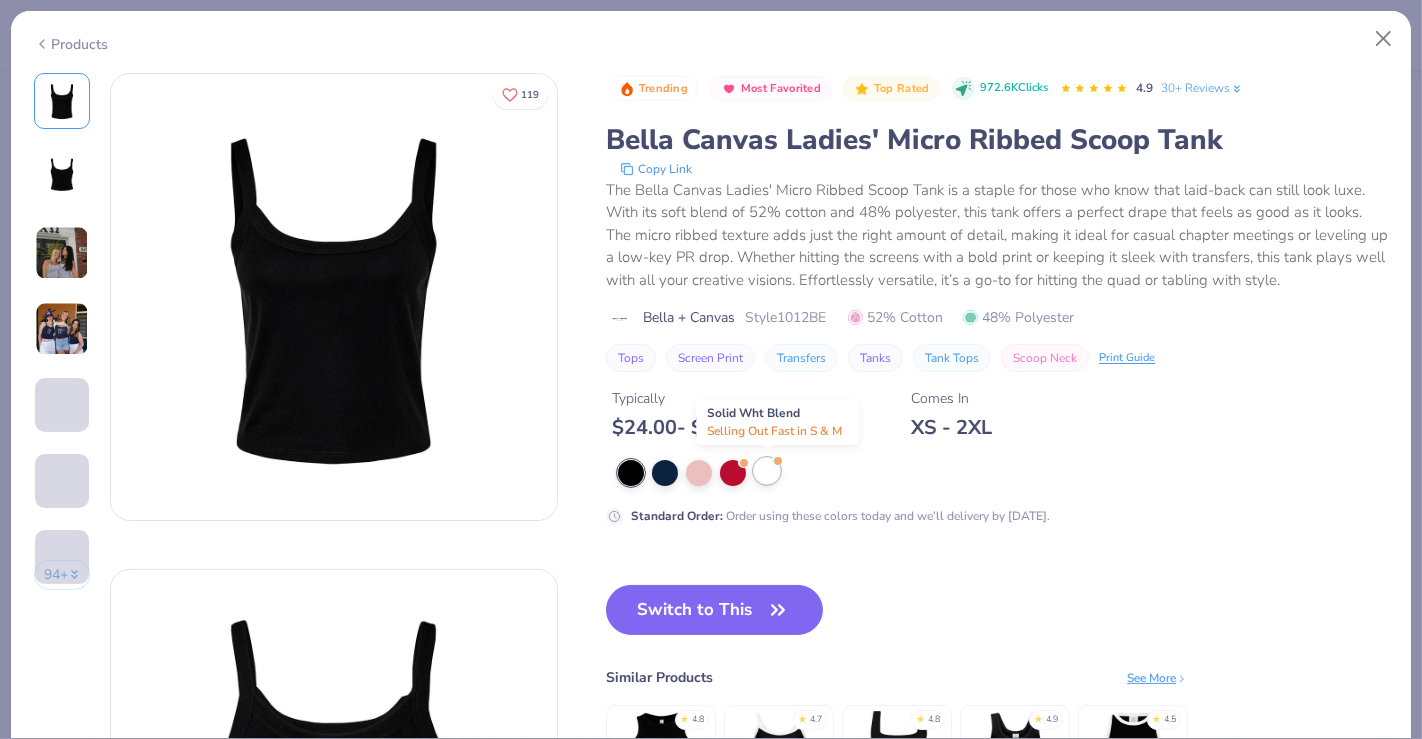 click at bounding box center (767, 471) 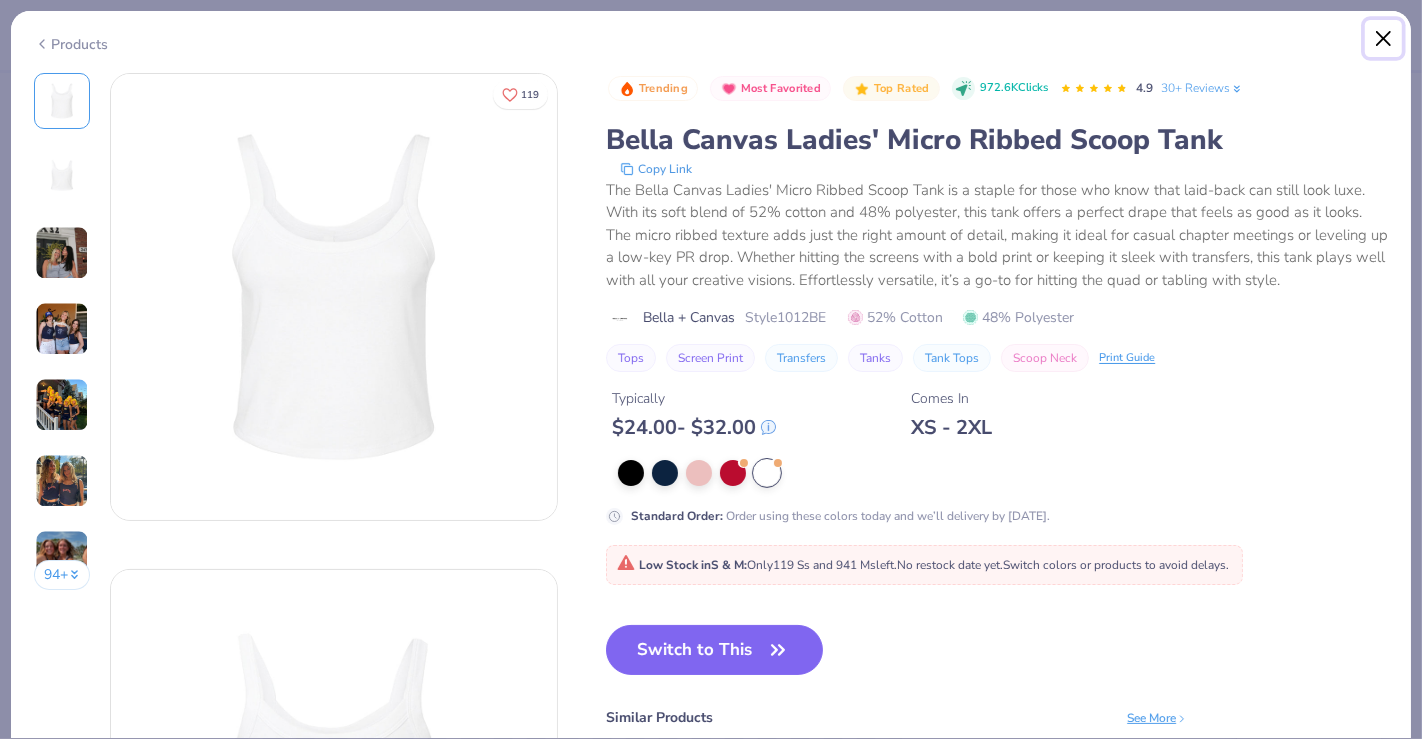 click at bounding box center (1384, 39) 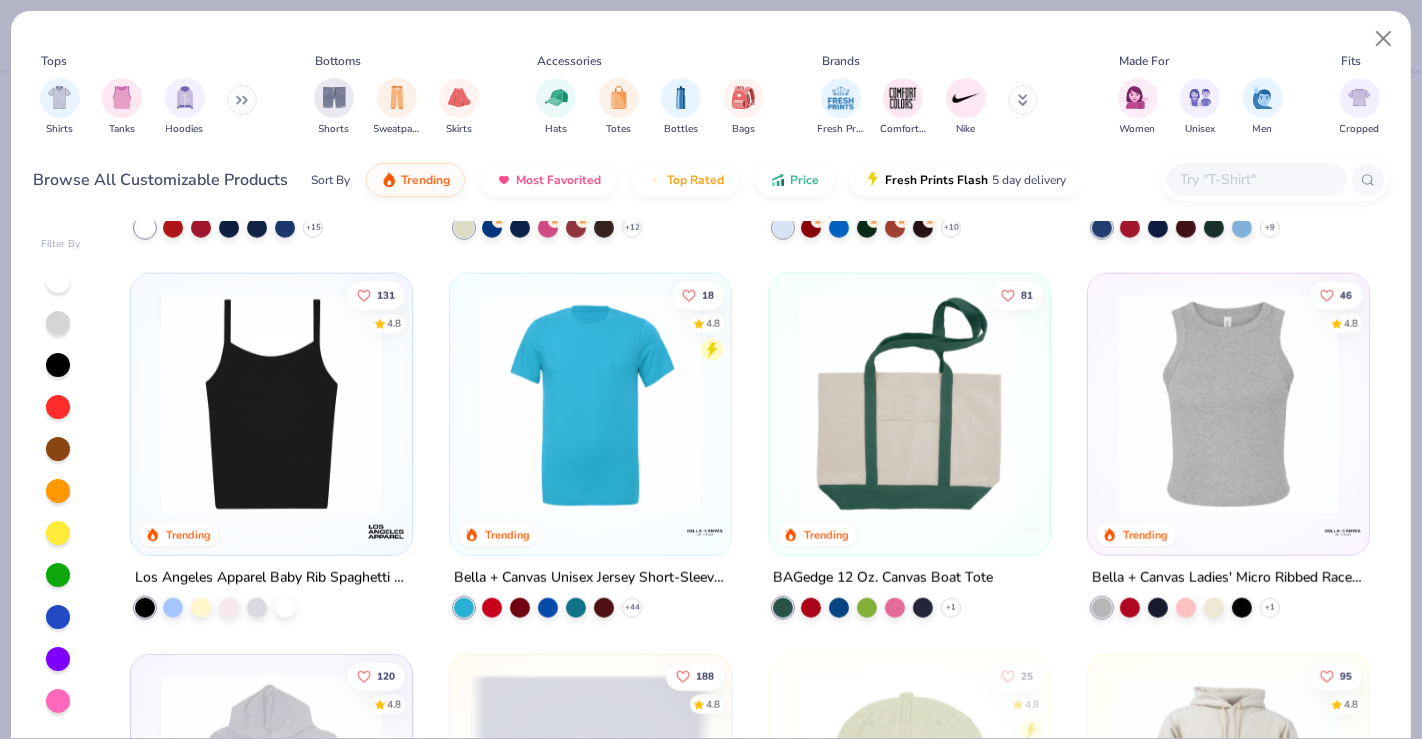 scroll, scrollTop: 1860, scrollLeft: 0, axis: vertical 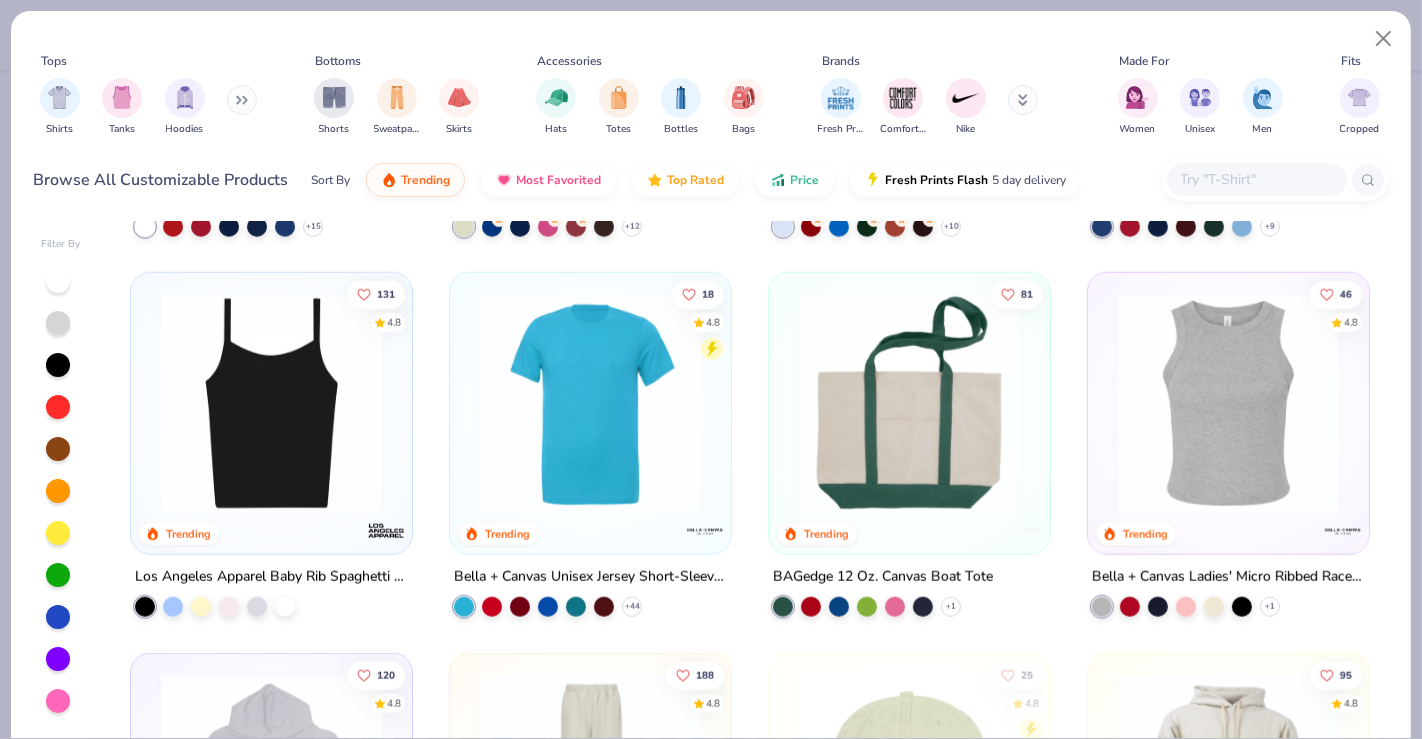 click at bounding box center (271, 403) 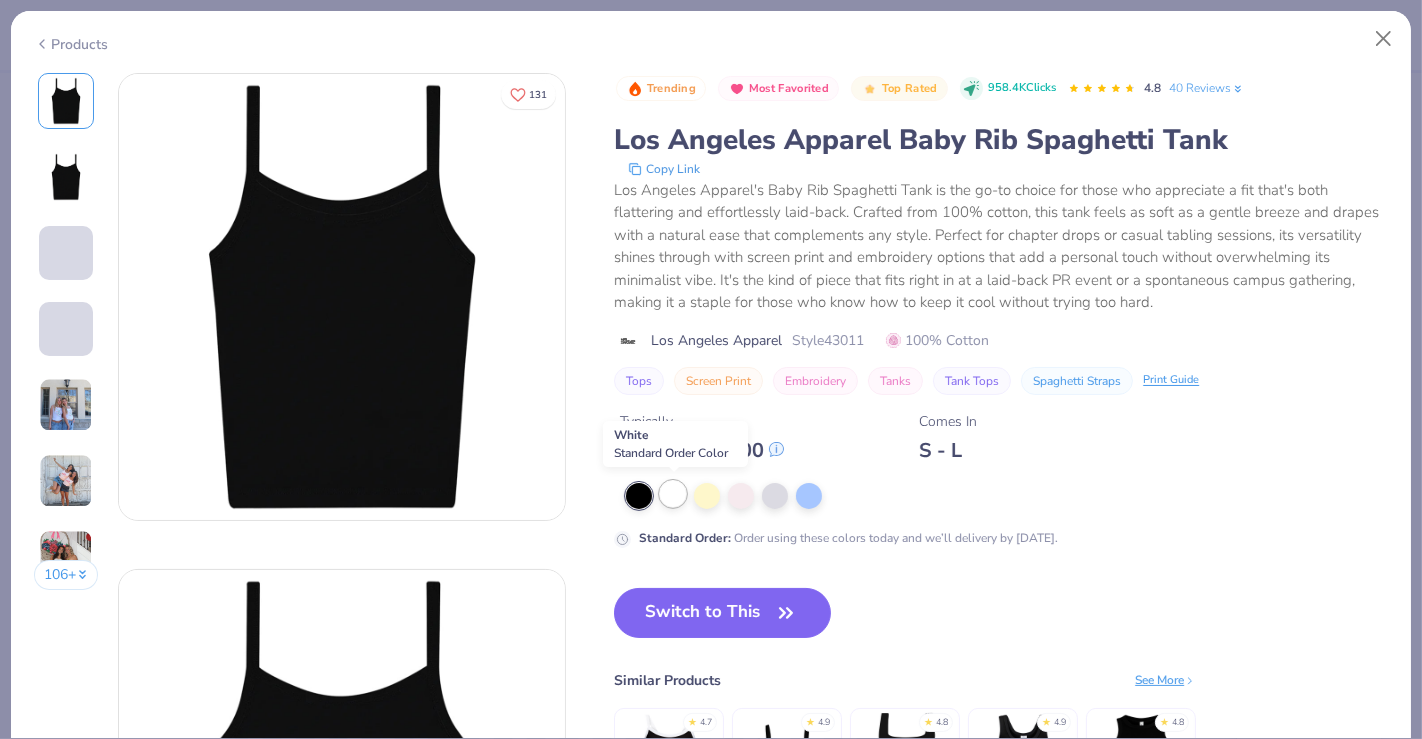 click at bounding box center [673, 494] 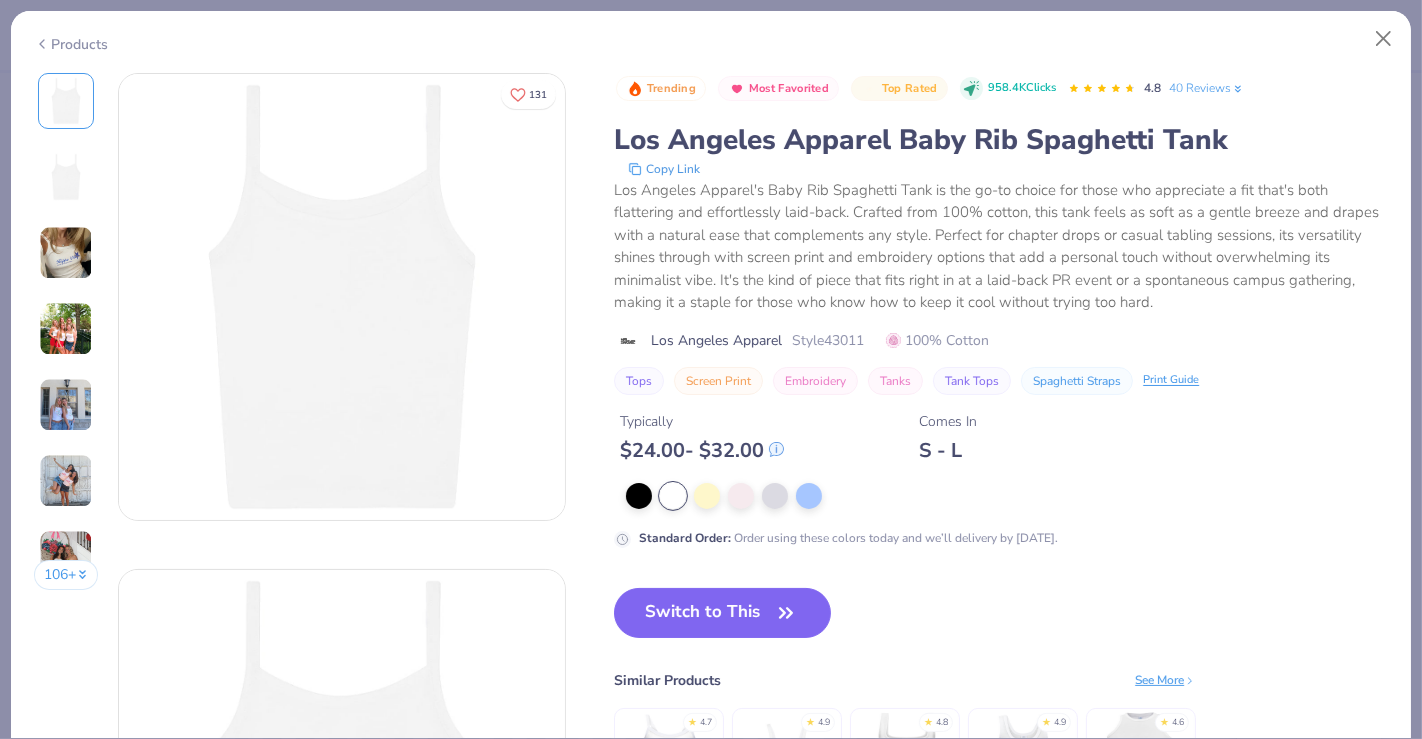 click on "Products" at bounding box center [71, 44] 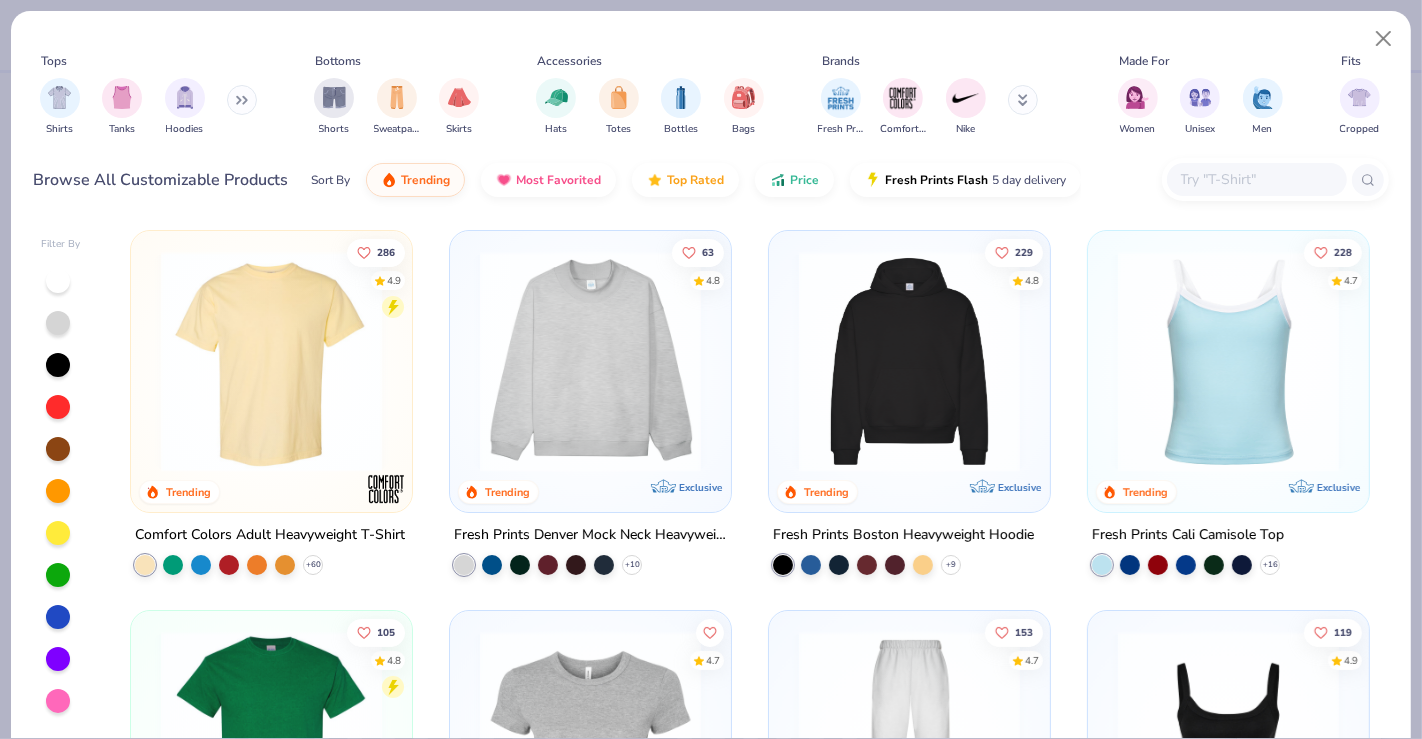 scroll, scrollTop: 0, scrollLeft: 0, axis: both 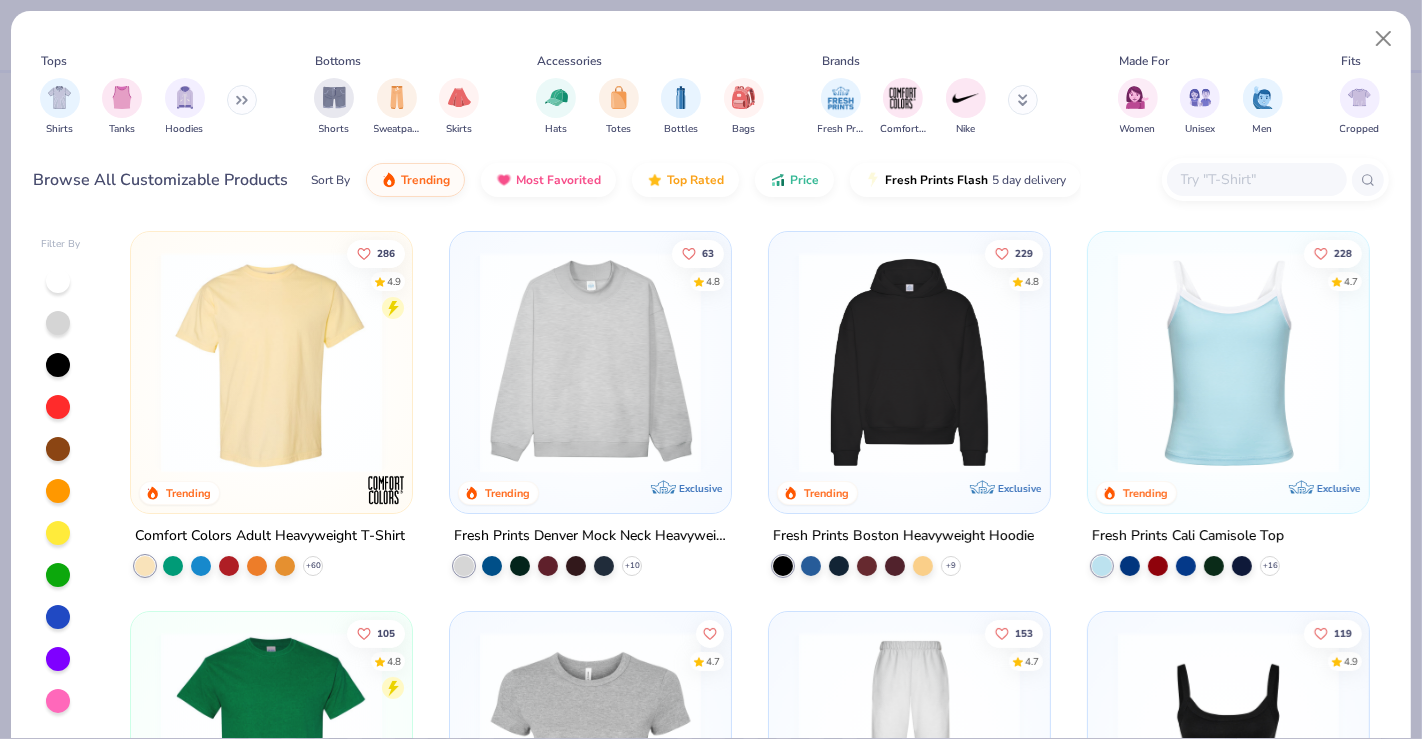 click at bounding box center [1228, 362] 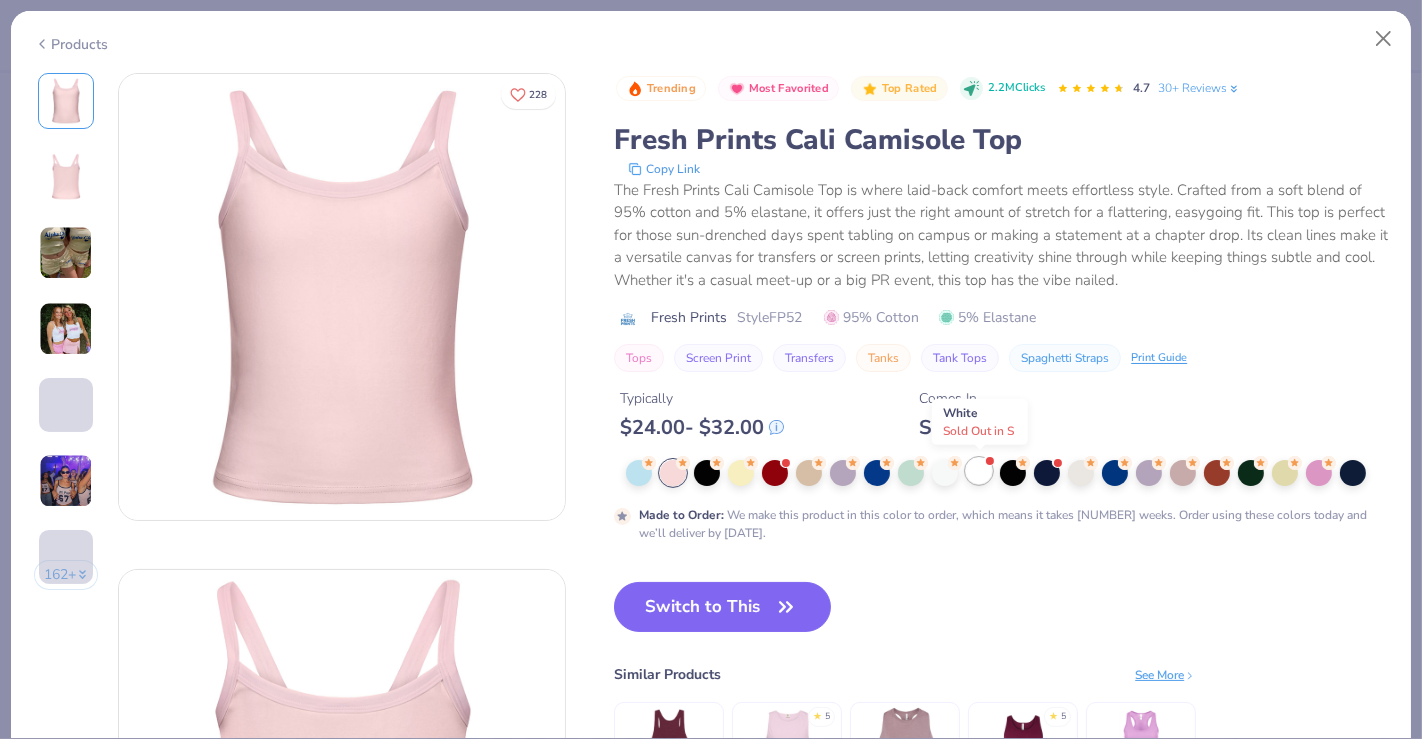click at bounding box center [979, 471] 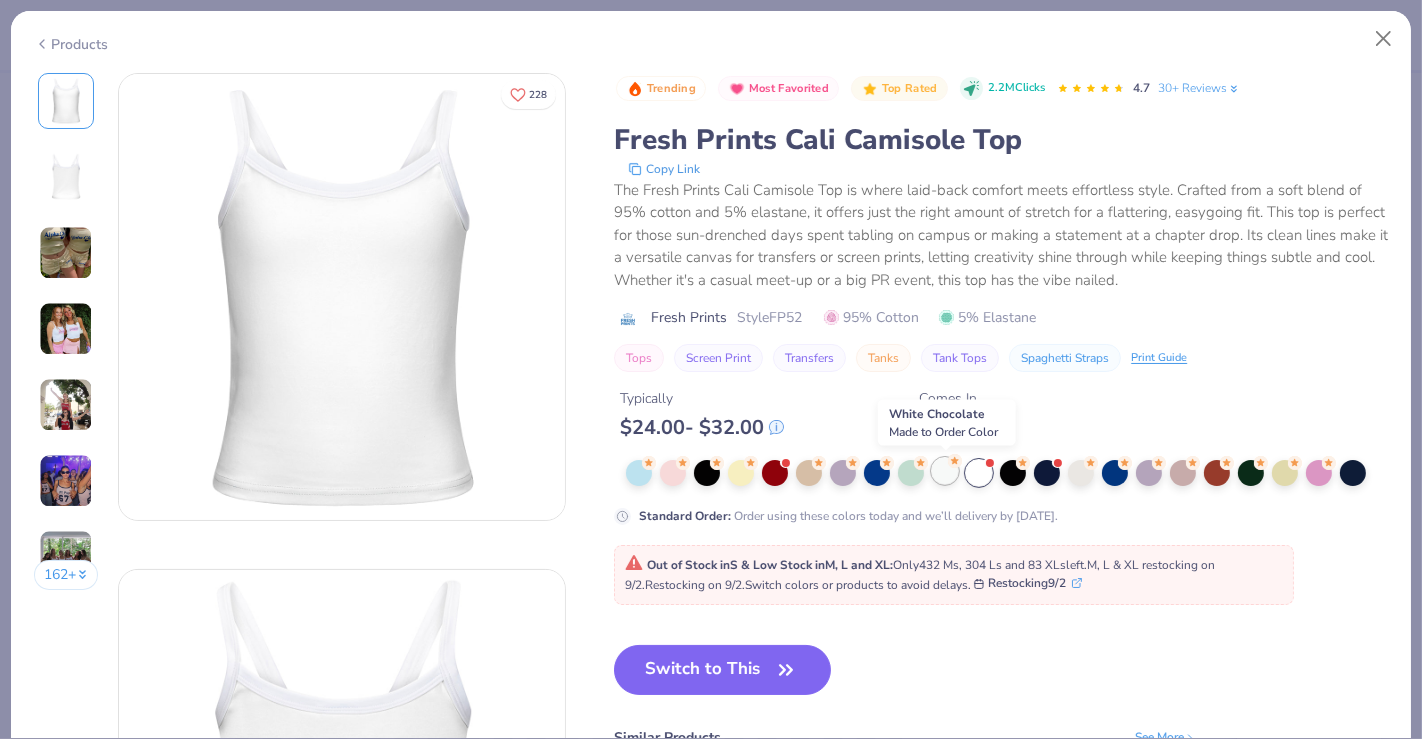click at bounding box center (945, 471) 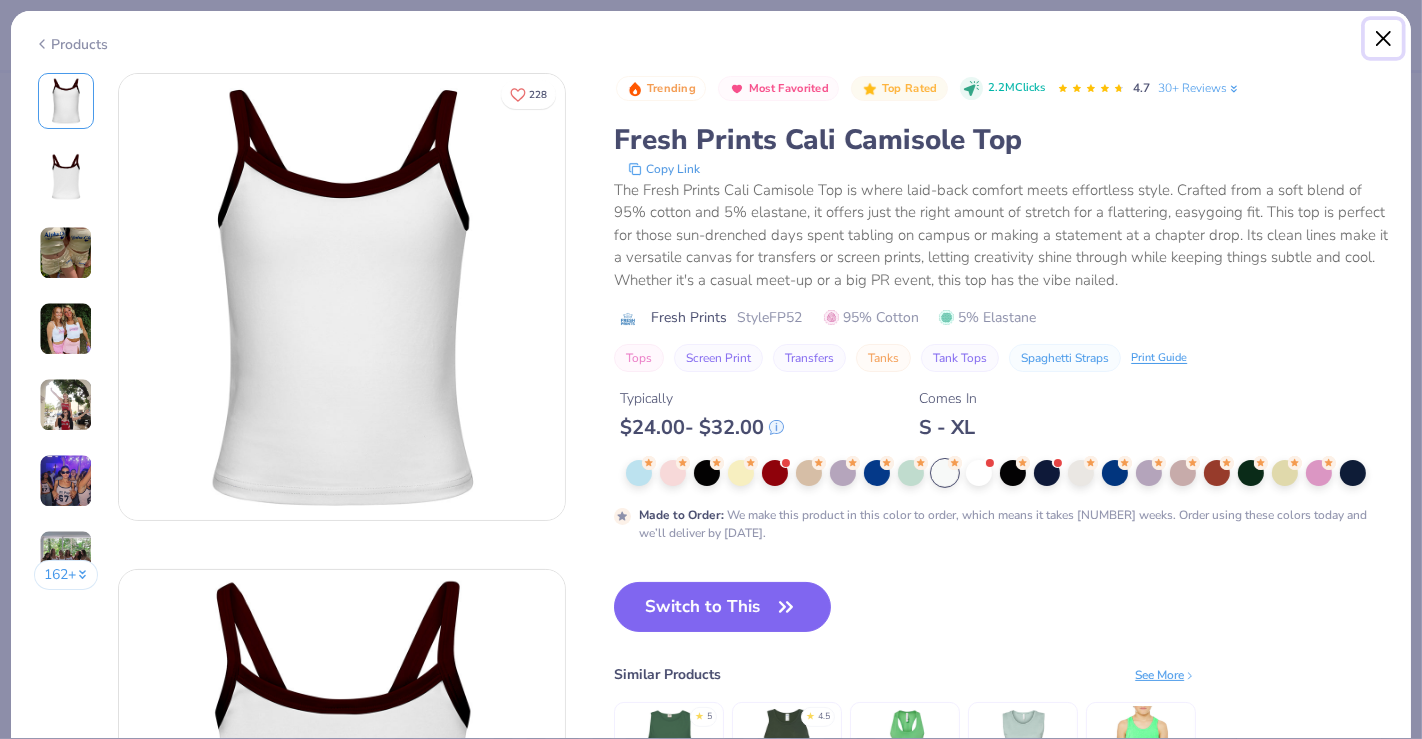 click at bounding box center [1384, 39] 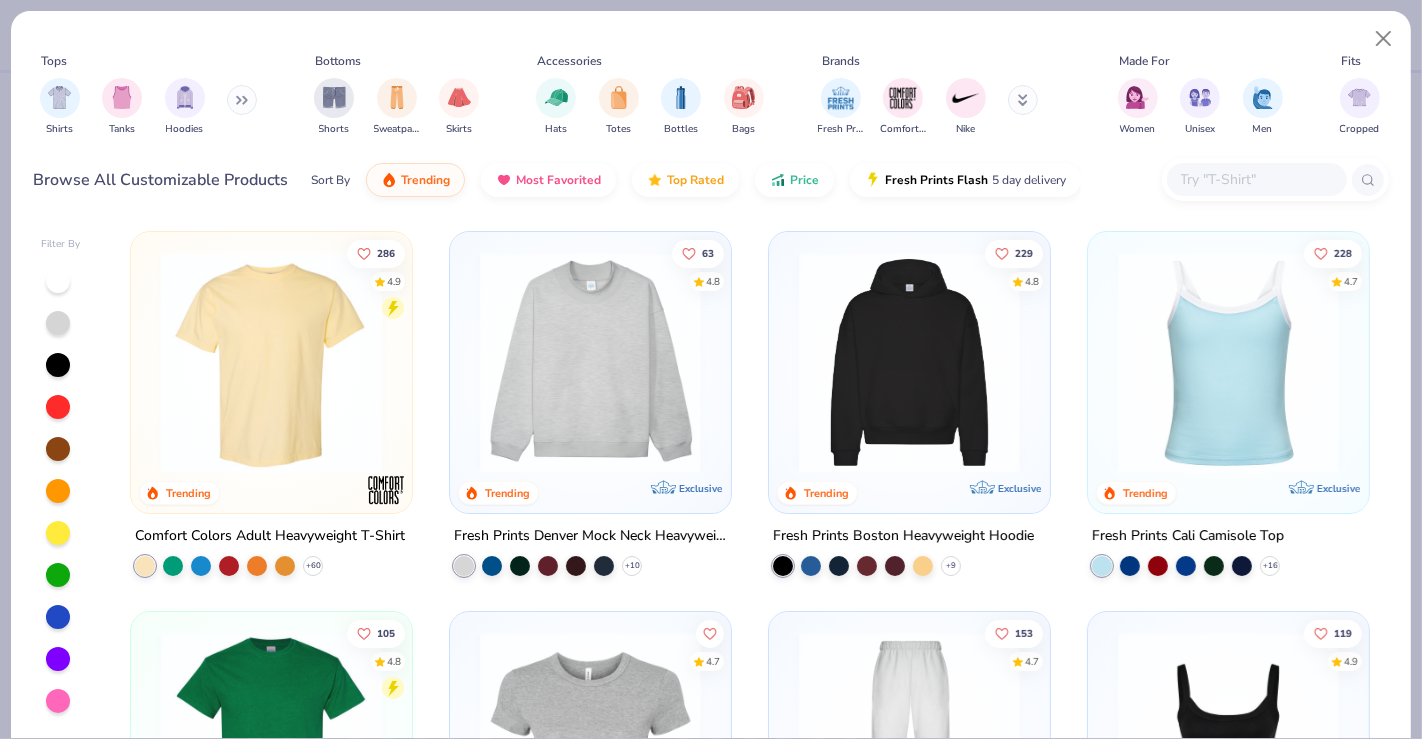 click at bounding box center (1228, 742) 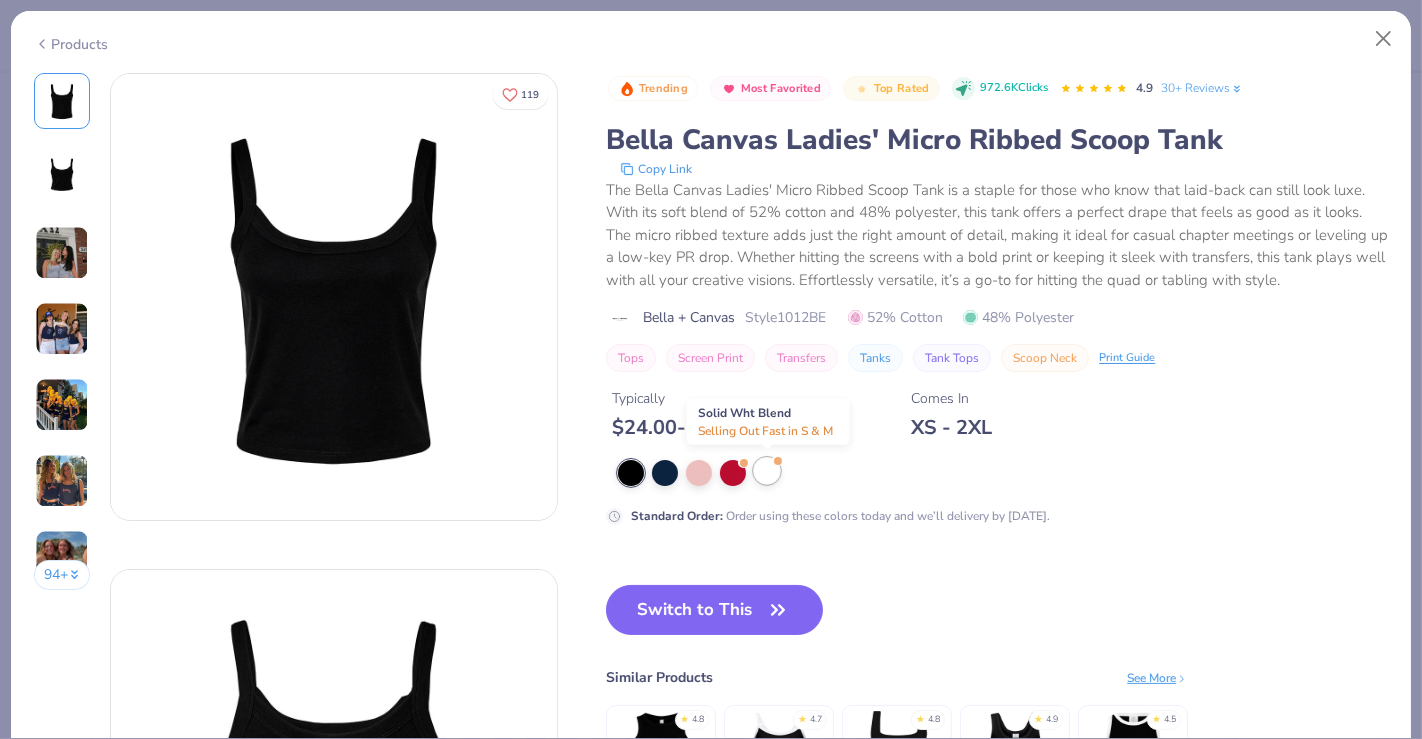 click at bounding box center [767, 471] 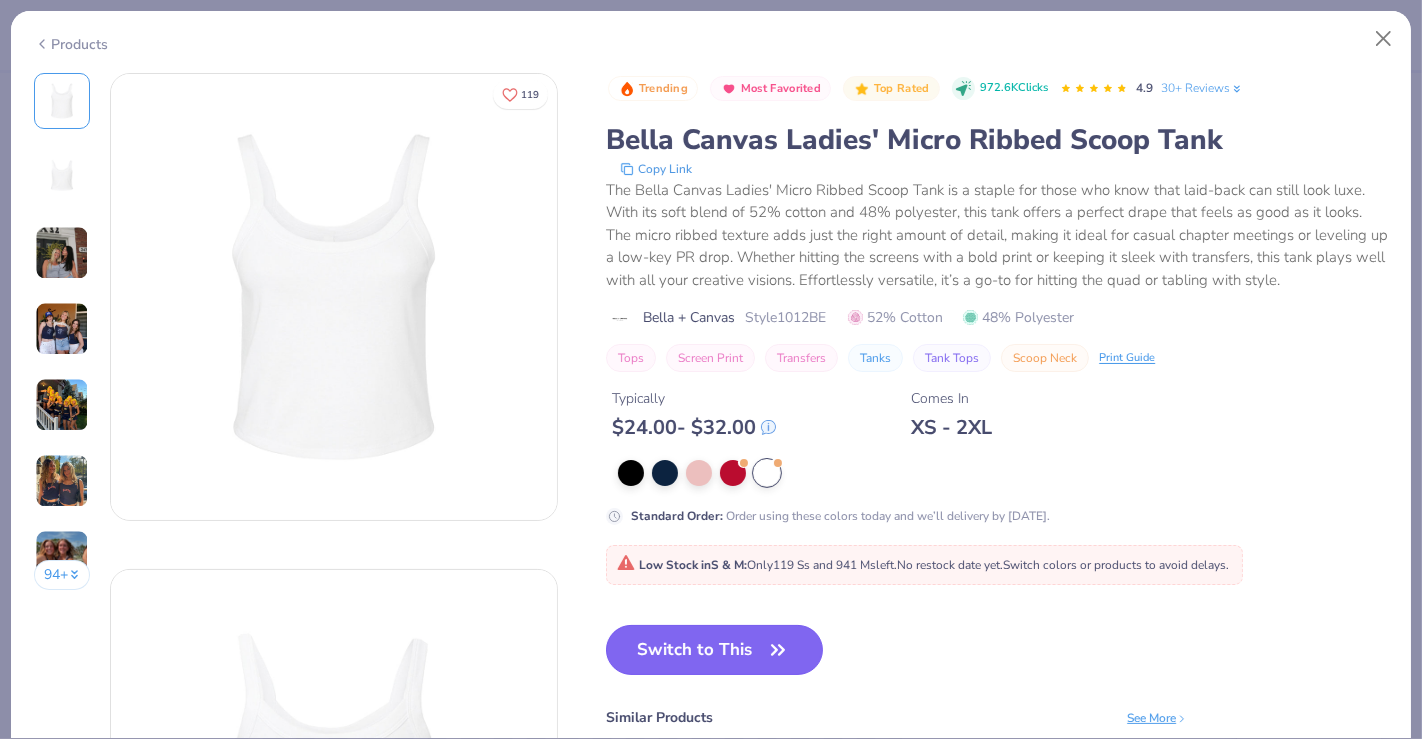 click on "Switch to This" at bounding box center [714, 650] 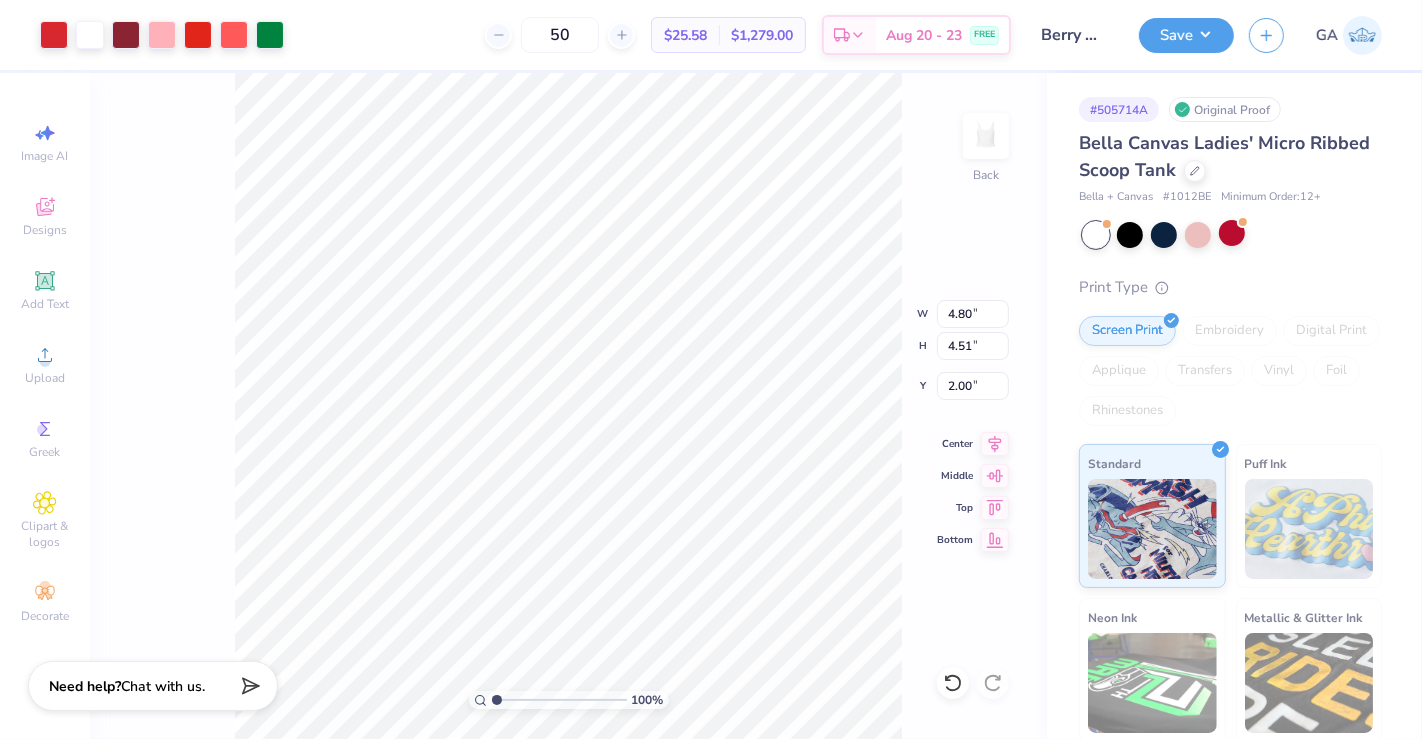 type on "2.00" 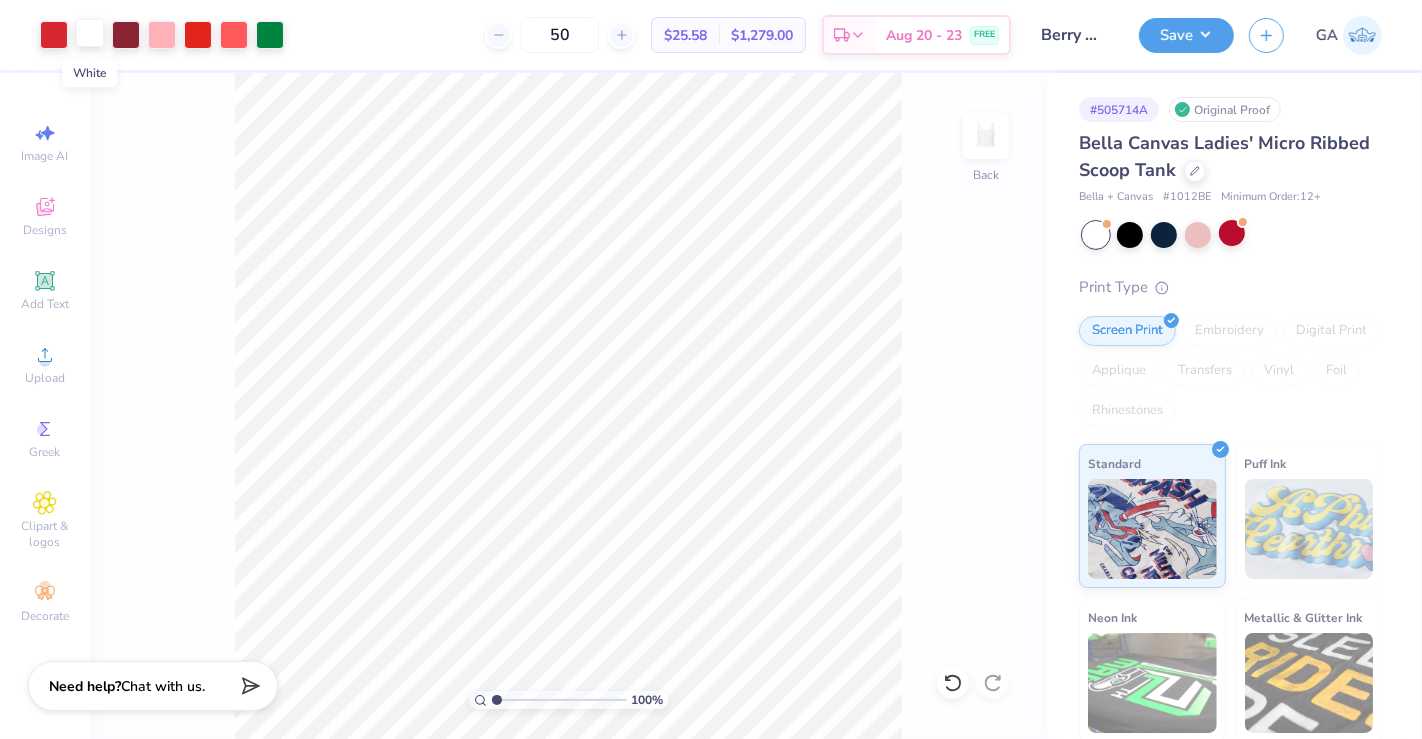 click at bounding box center [90, 33] 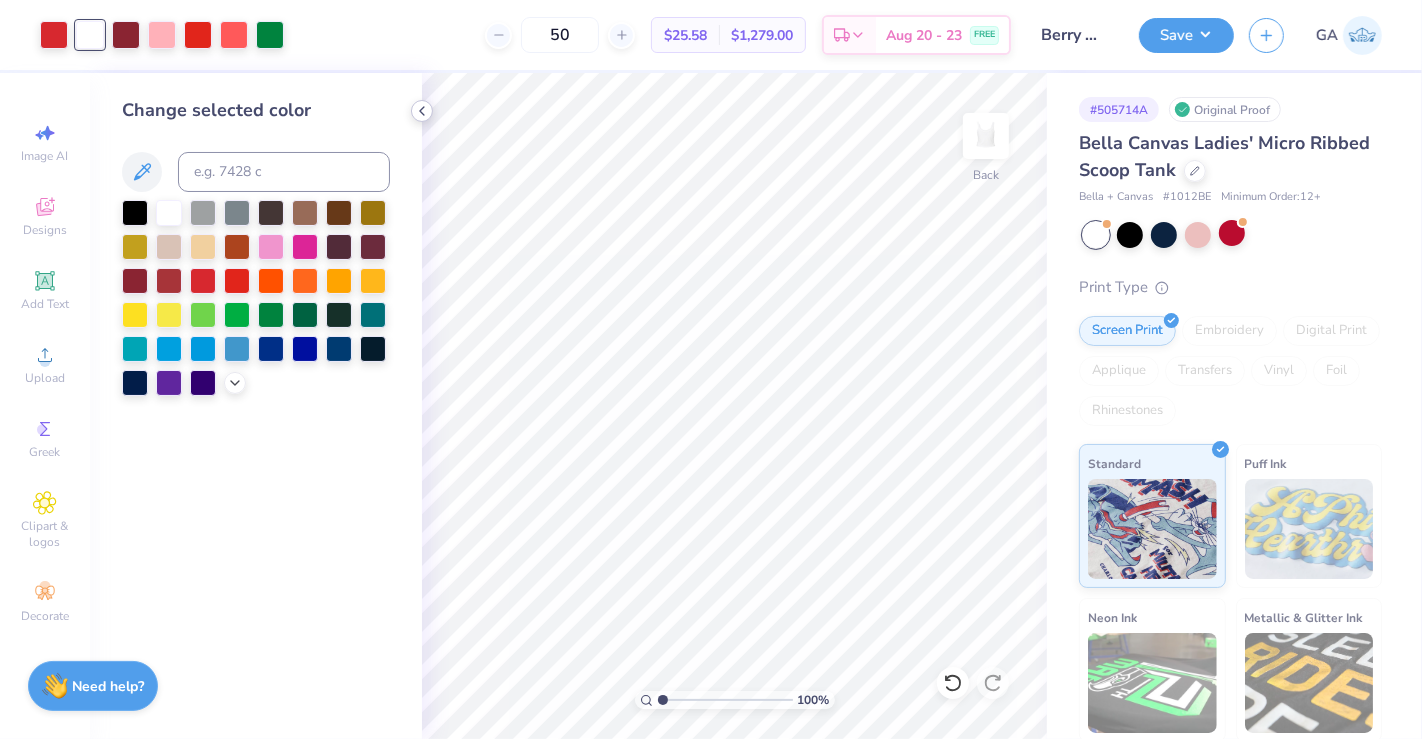 click 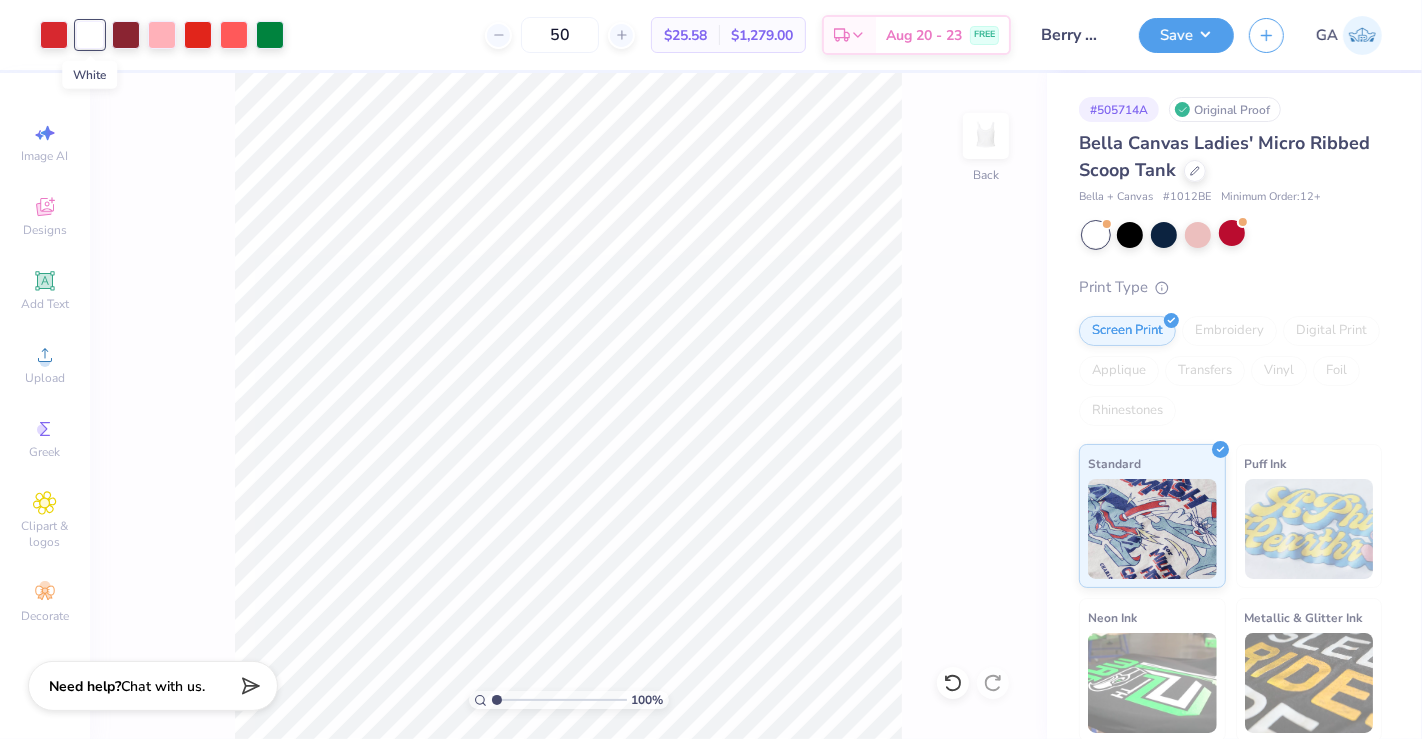 click at bounding box center (90, 35) 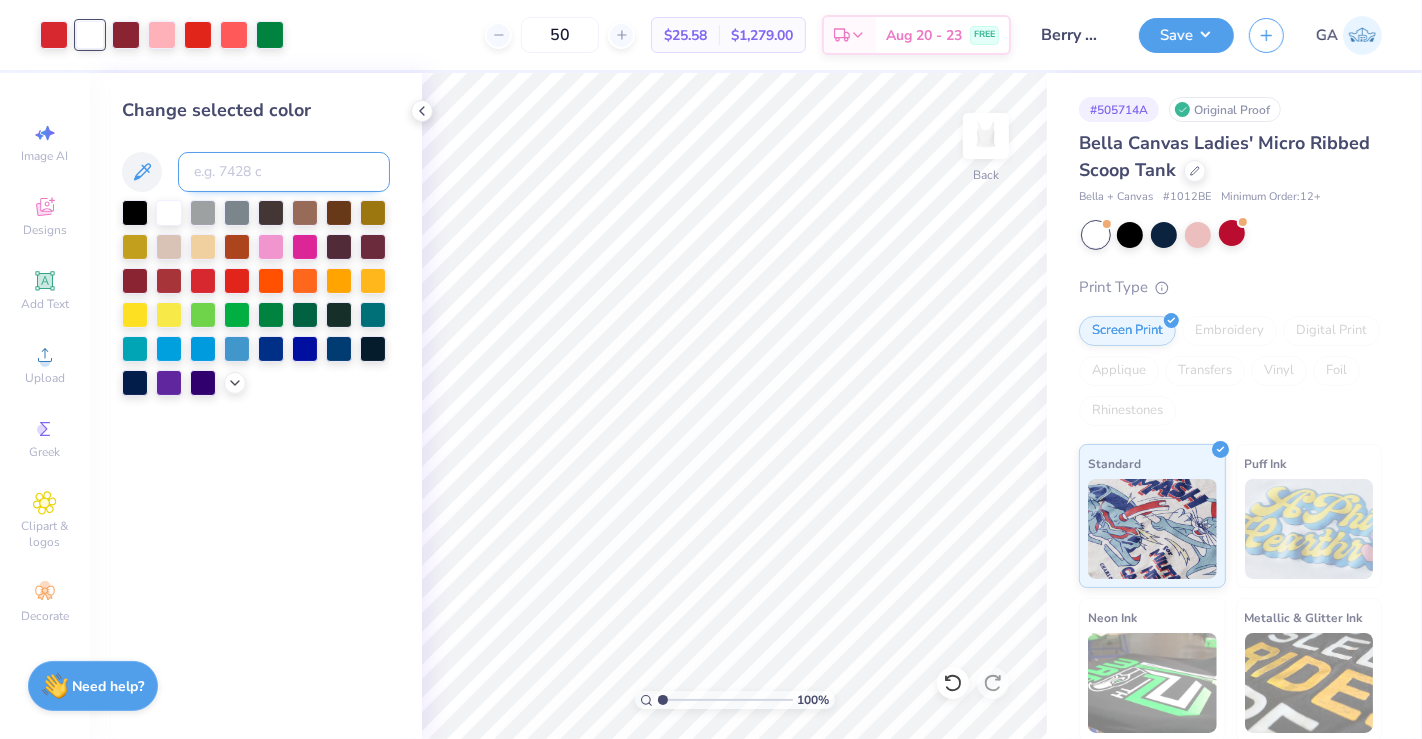 click at bounding box center [284, 172] 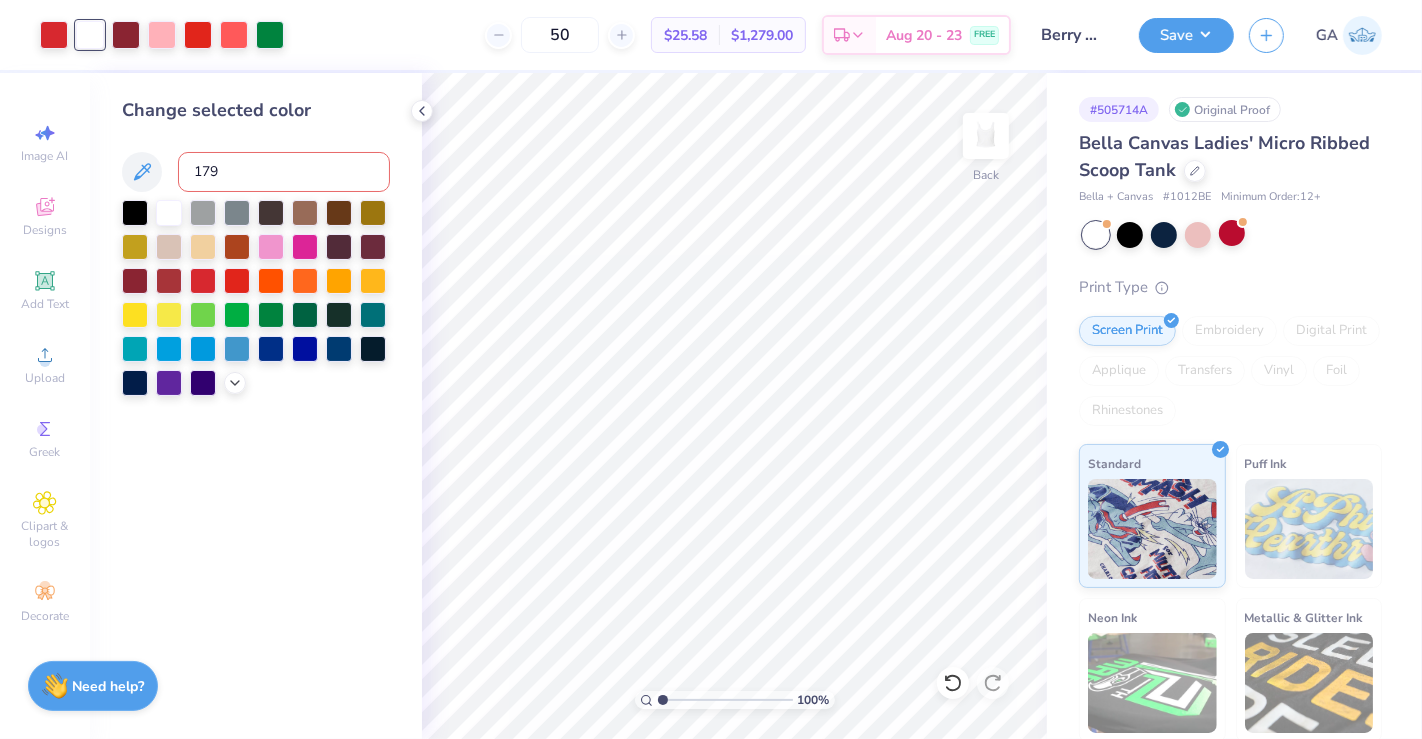 type on "1795" 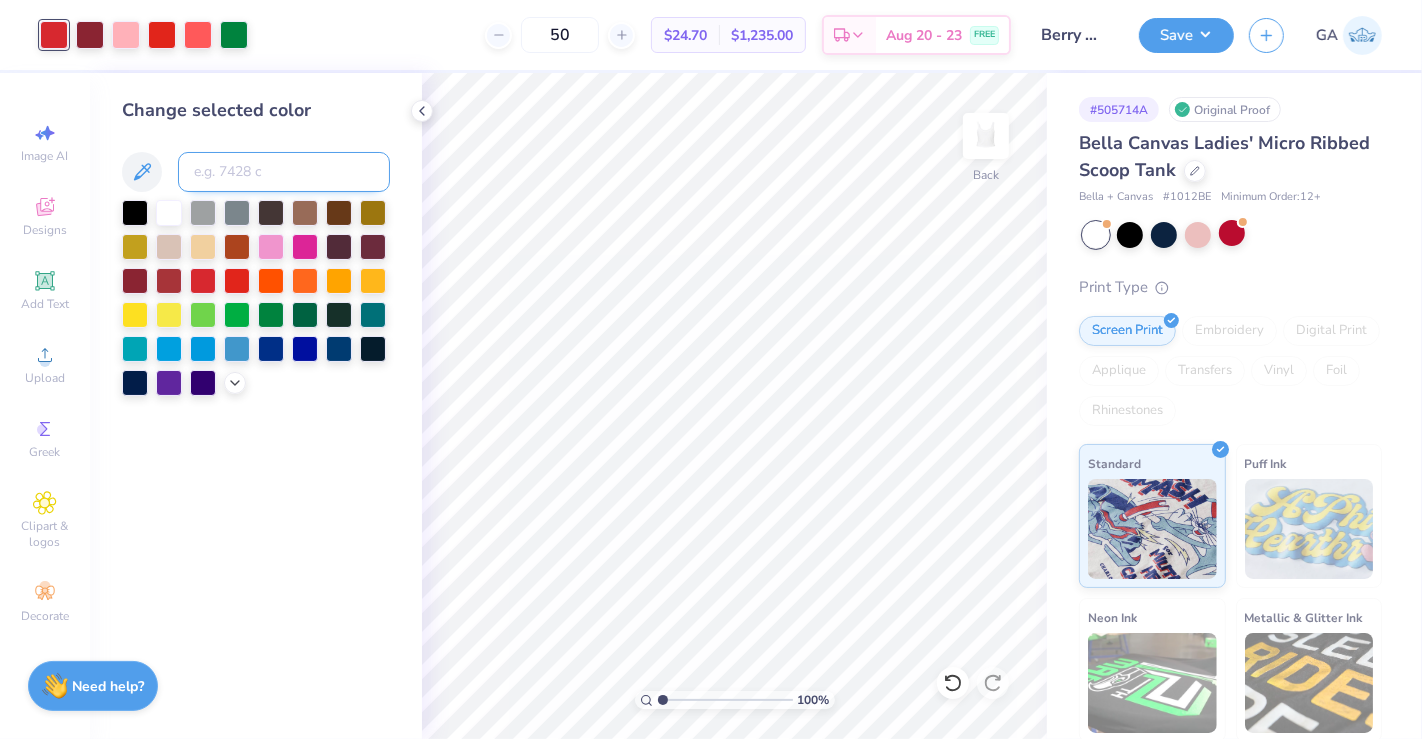 click at bounding box center (284, 172) 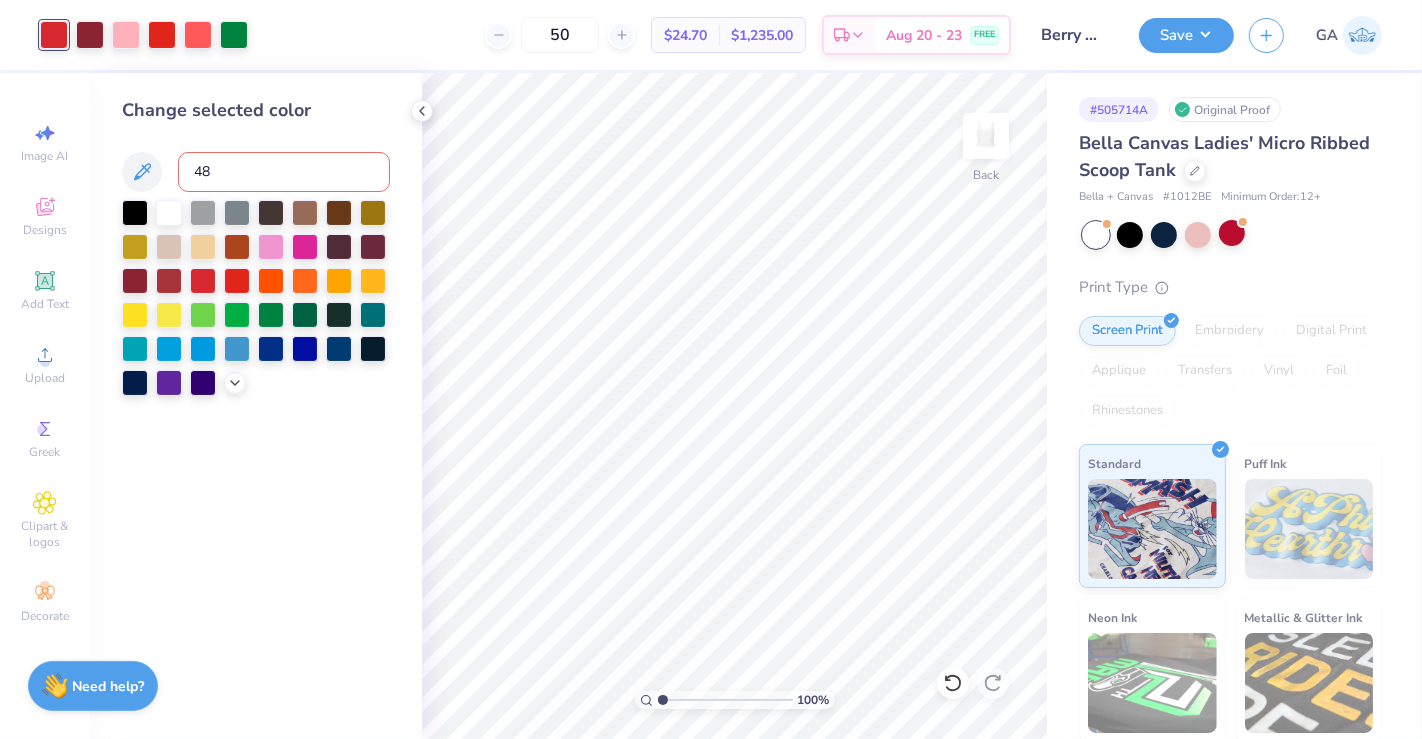 type on "485" 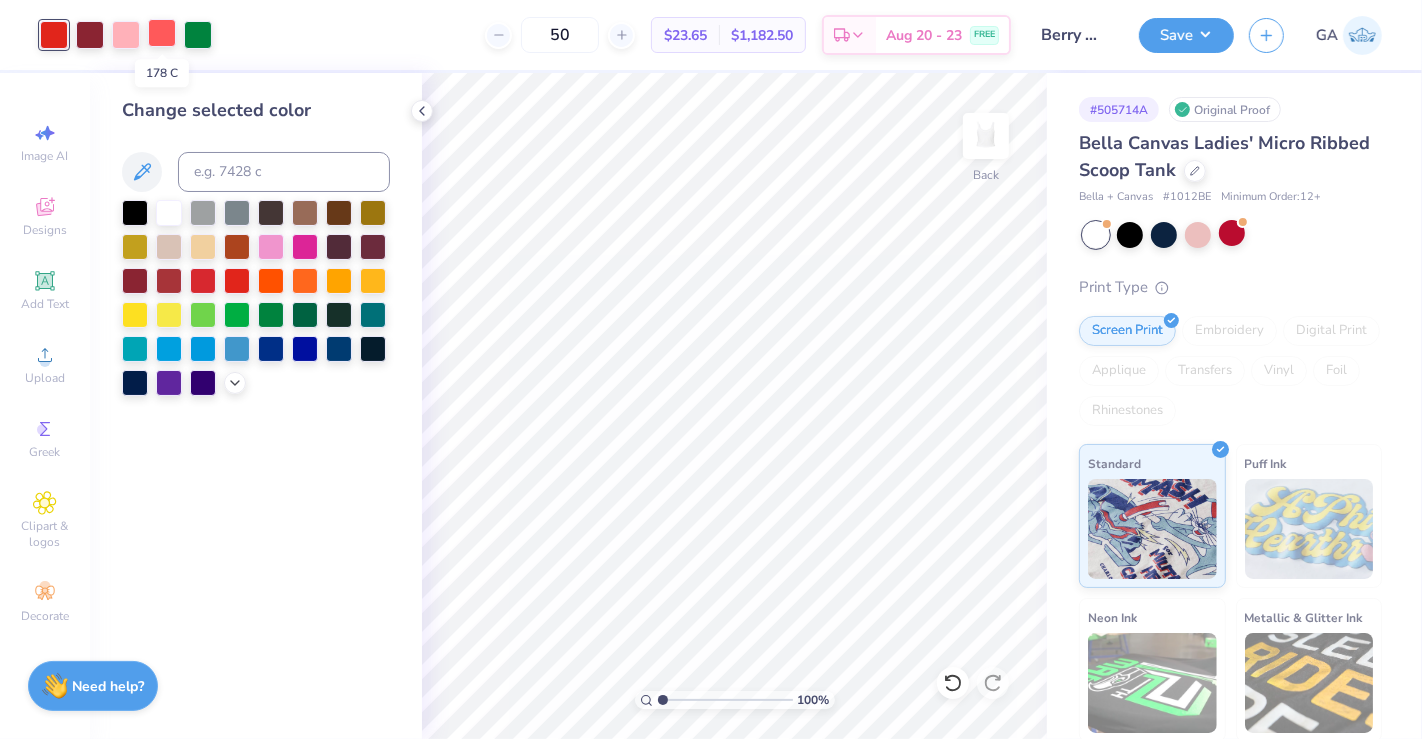 click at bounding box center [162, 33] 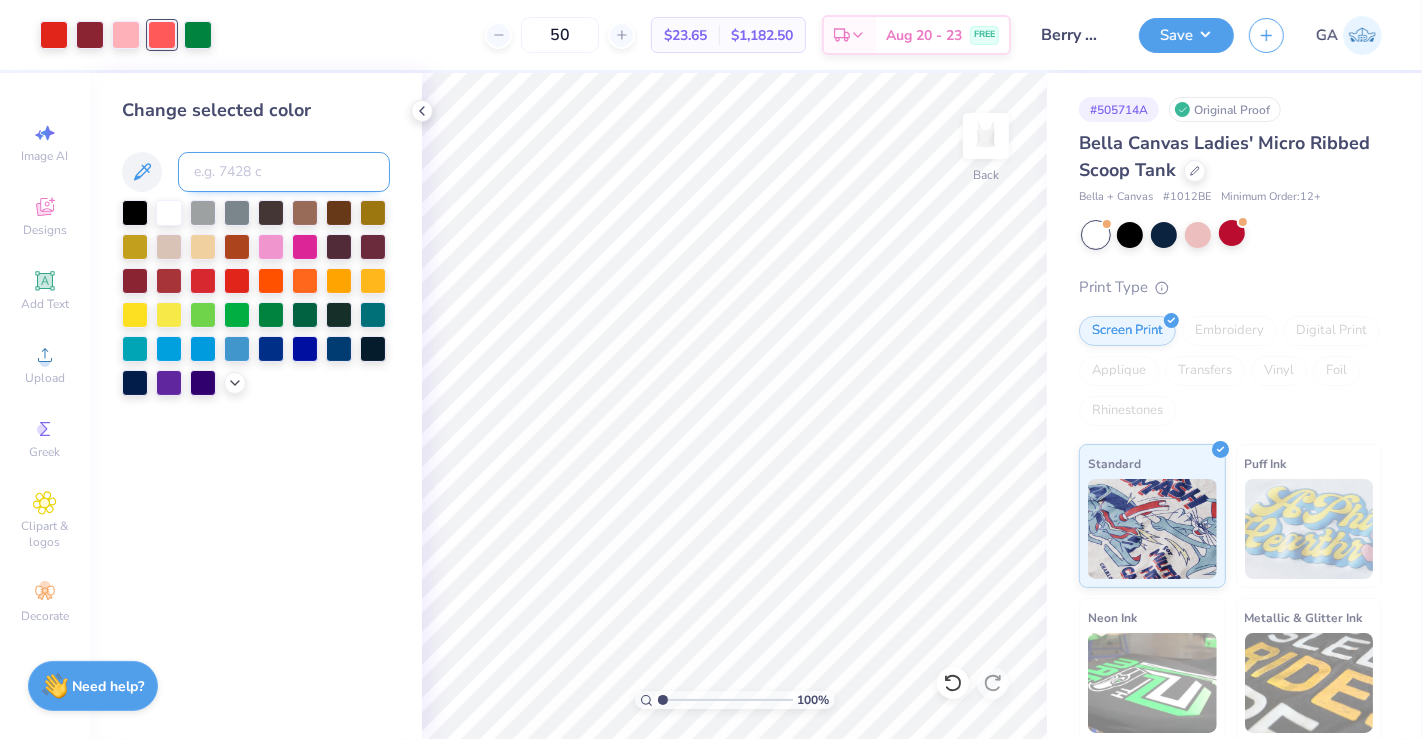 click at bounding box center [284, 172] 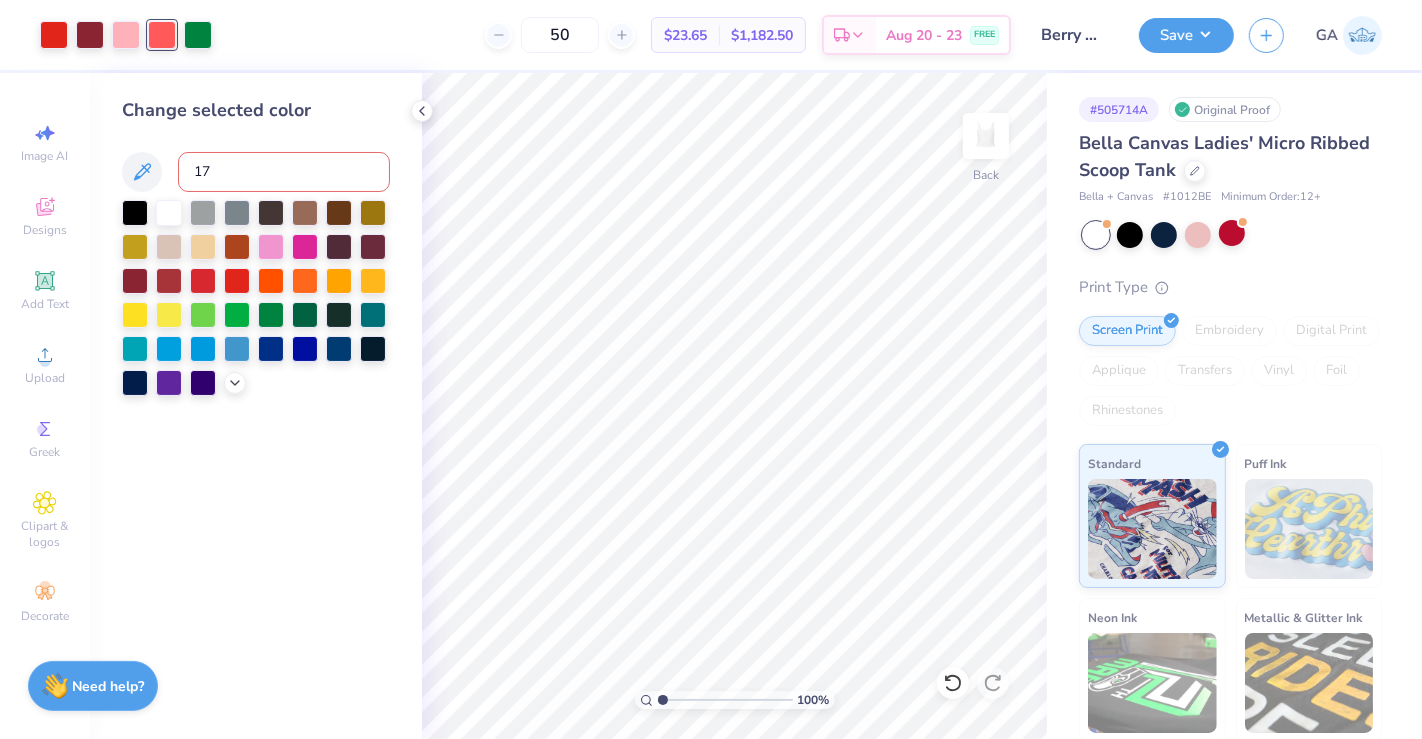 type on "176" 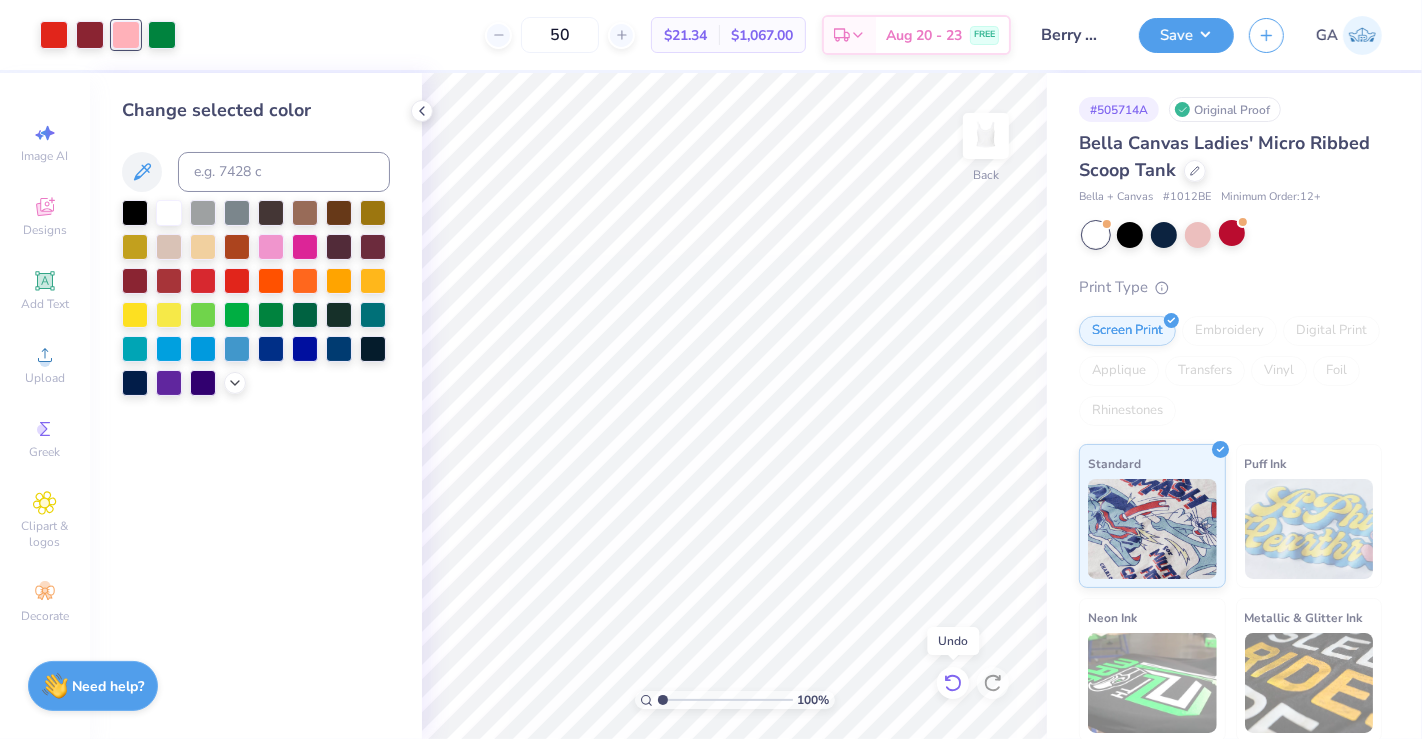 click 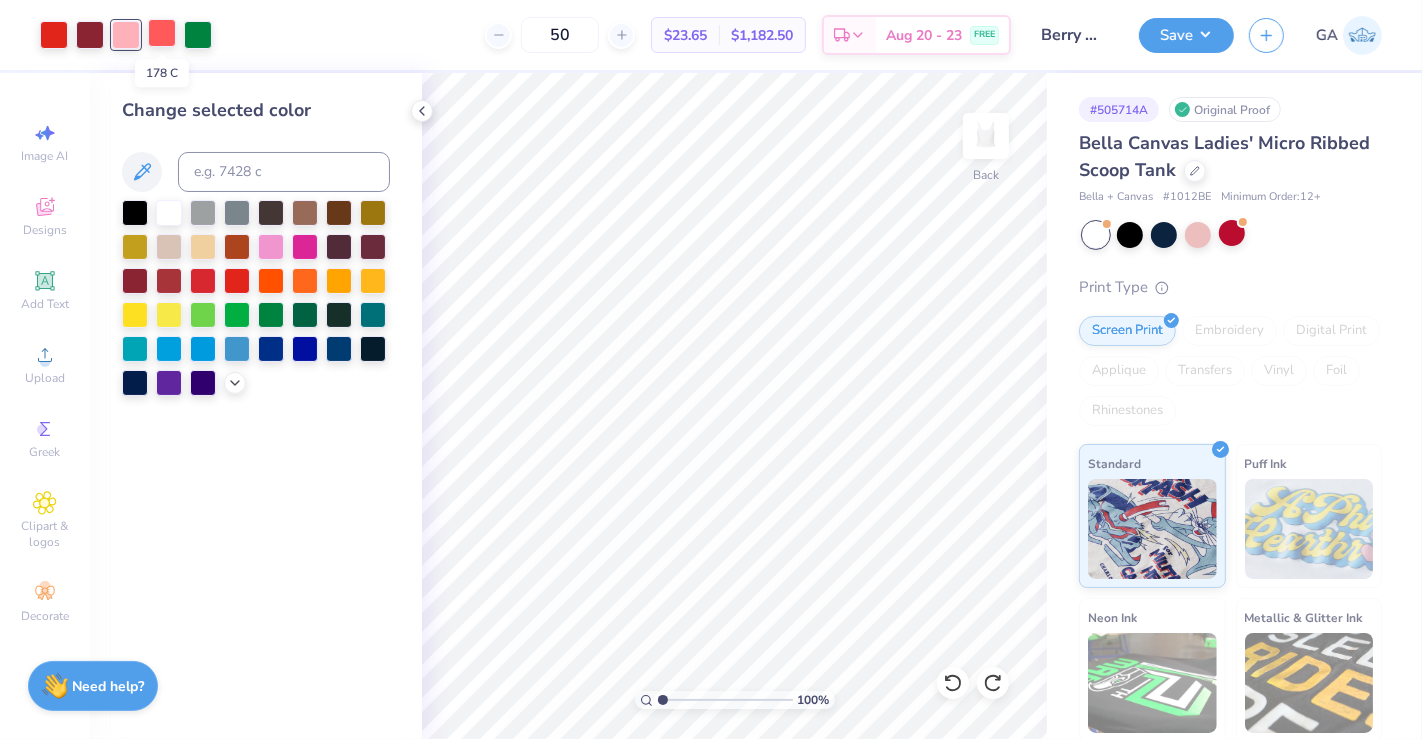 click at bounding box center [162, 33] 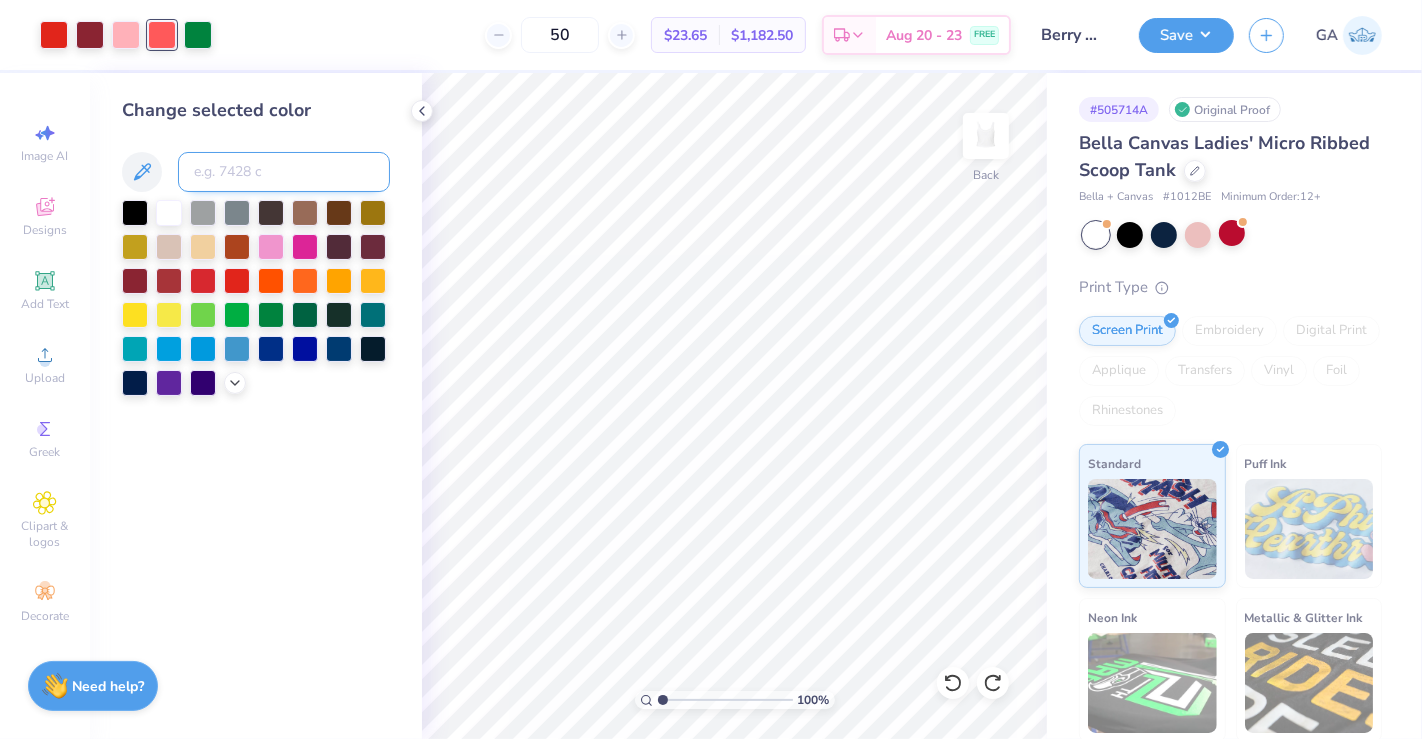 click at bounding box center [284, 172] 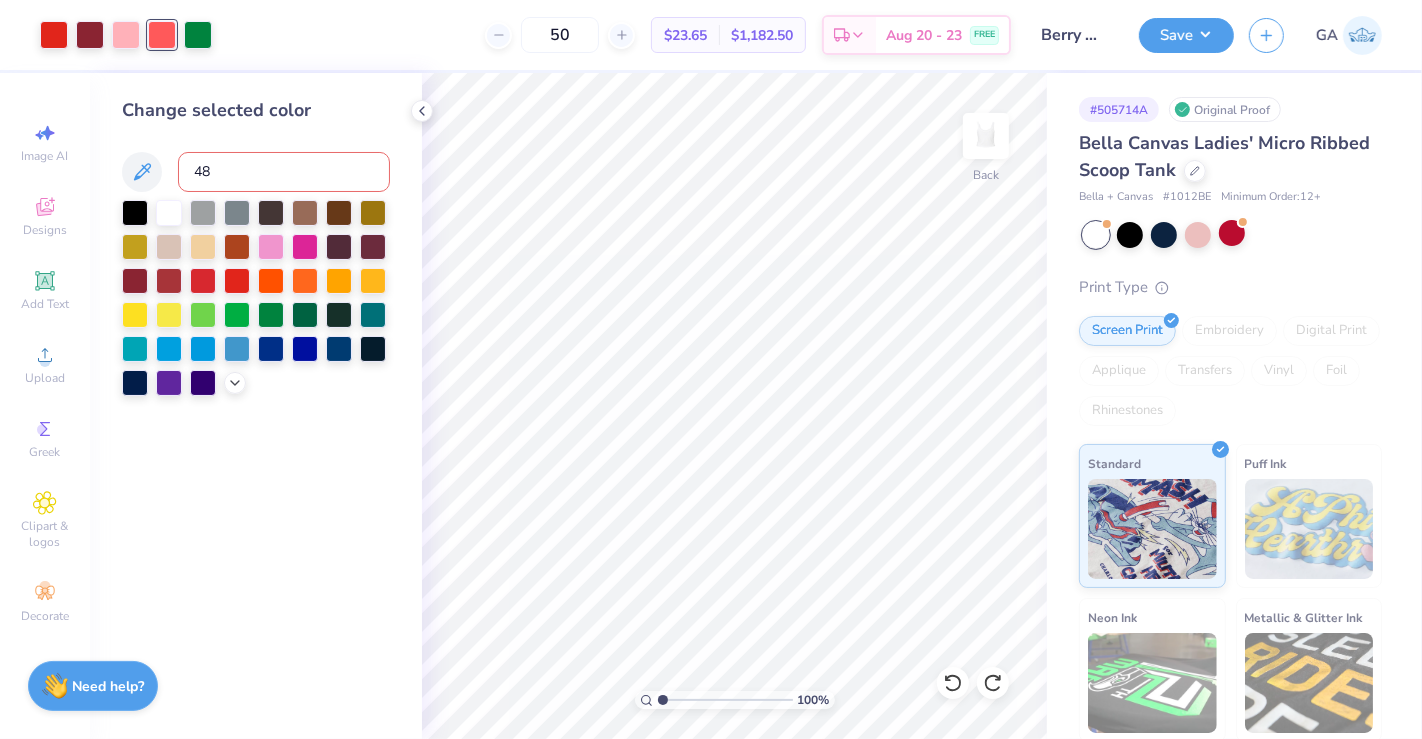 type on "485" 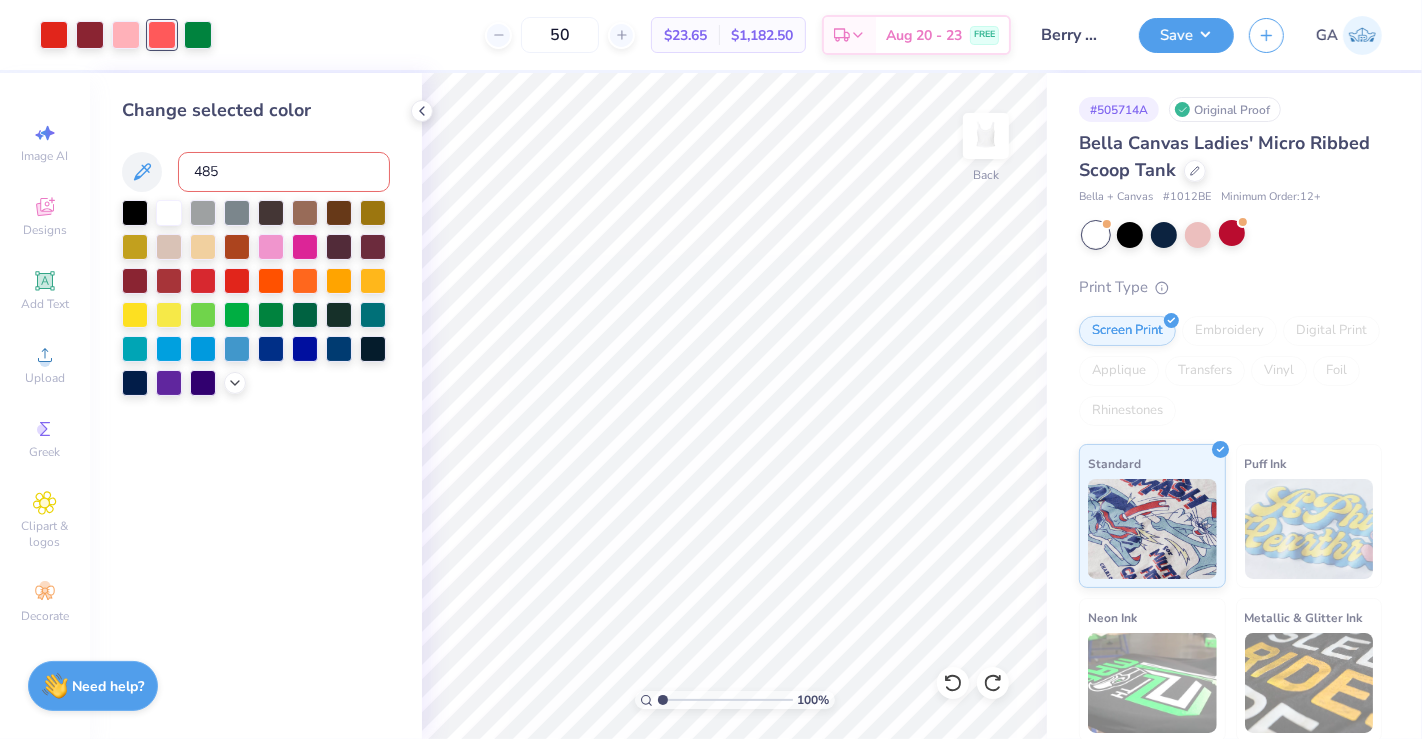 type 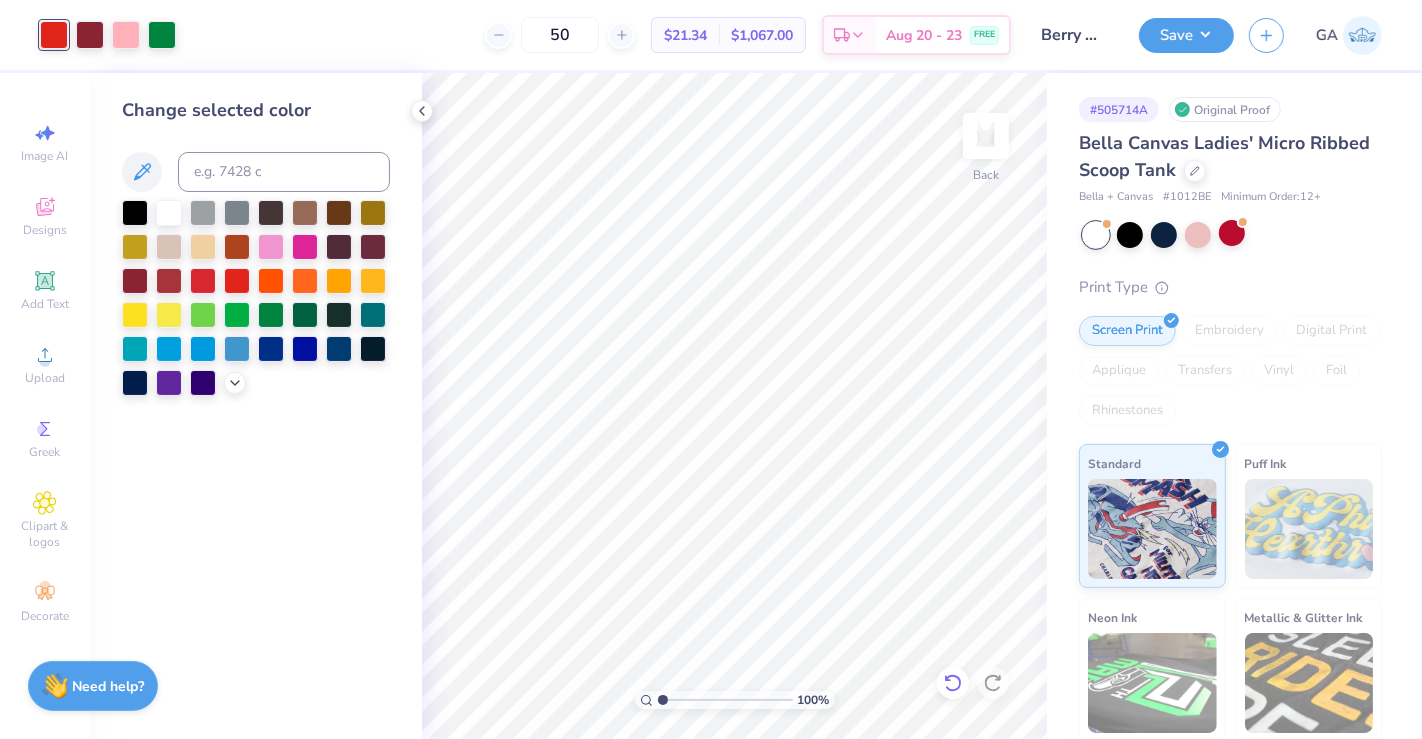 click 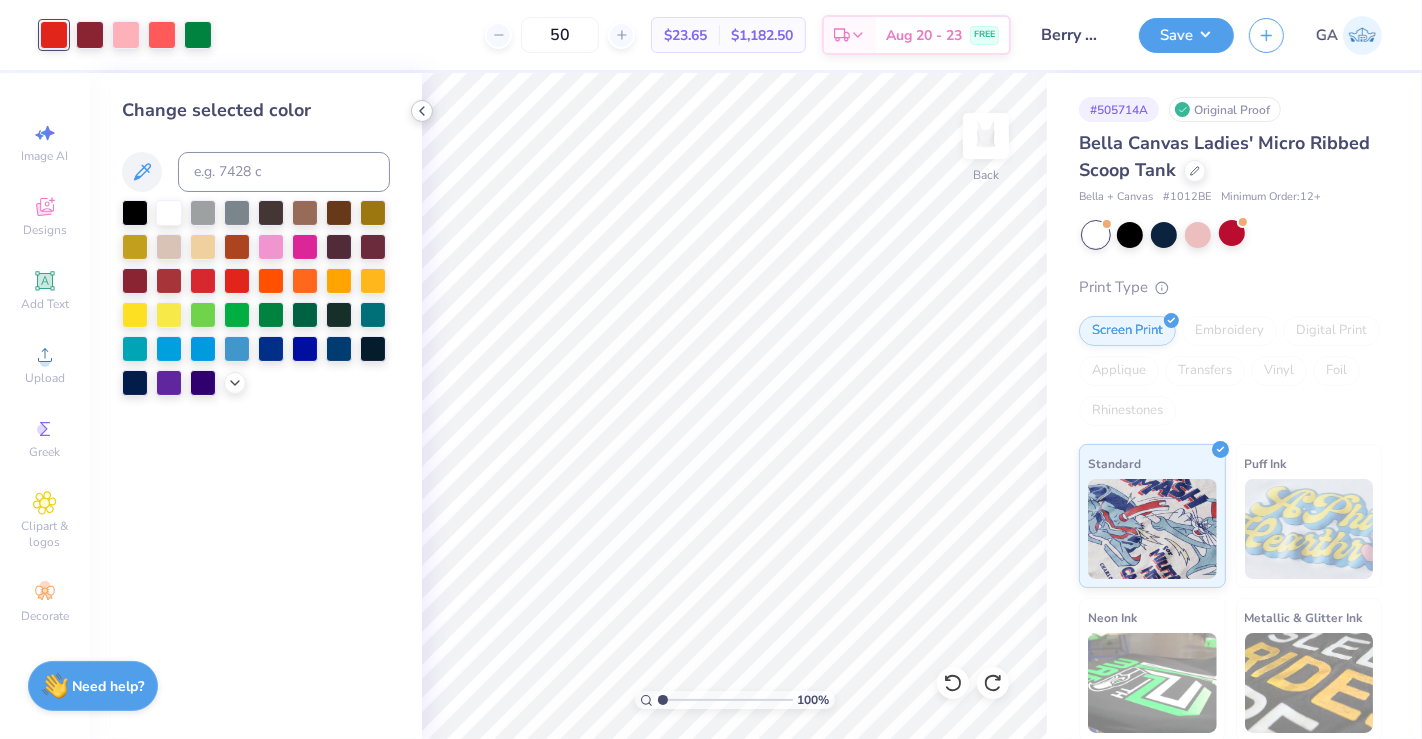 click 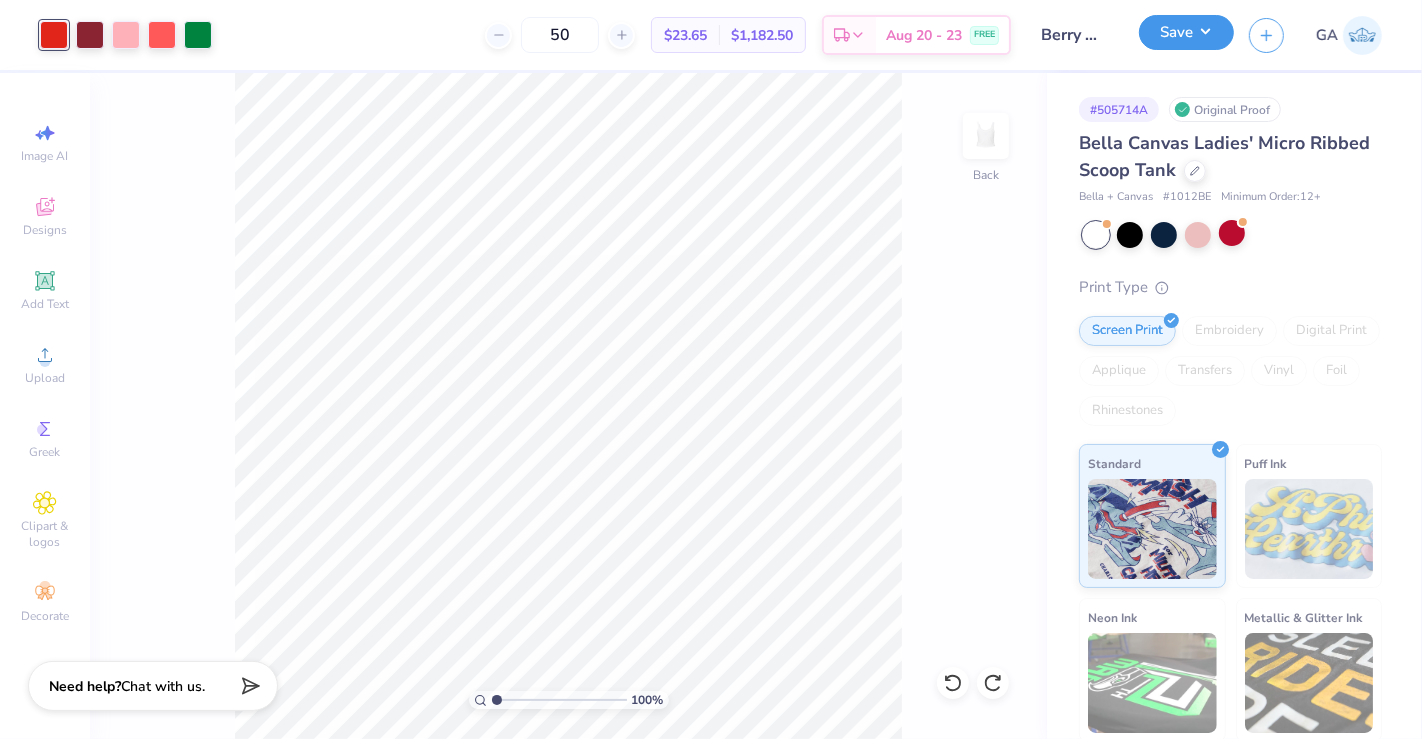 click on "Save" at bounding box center [1186, 32] 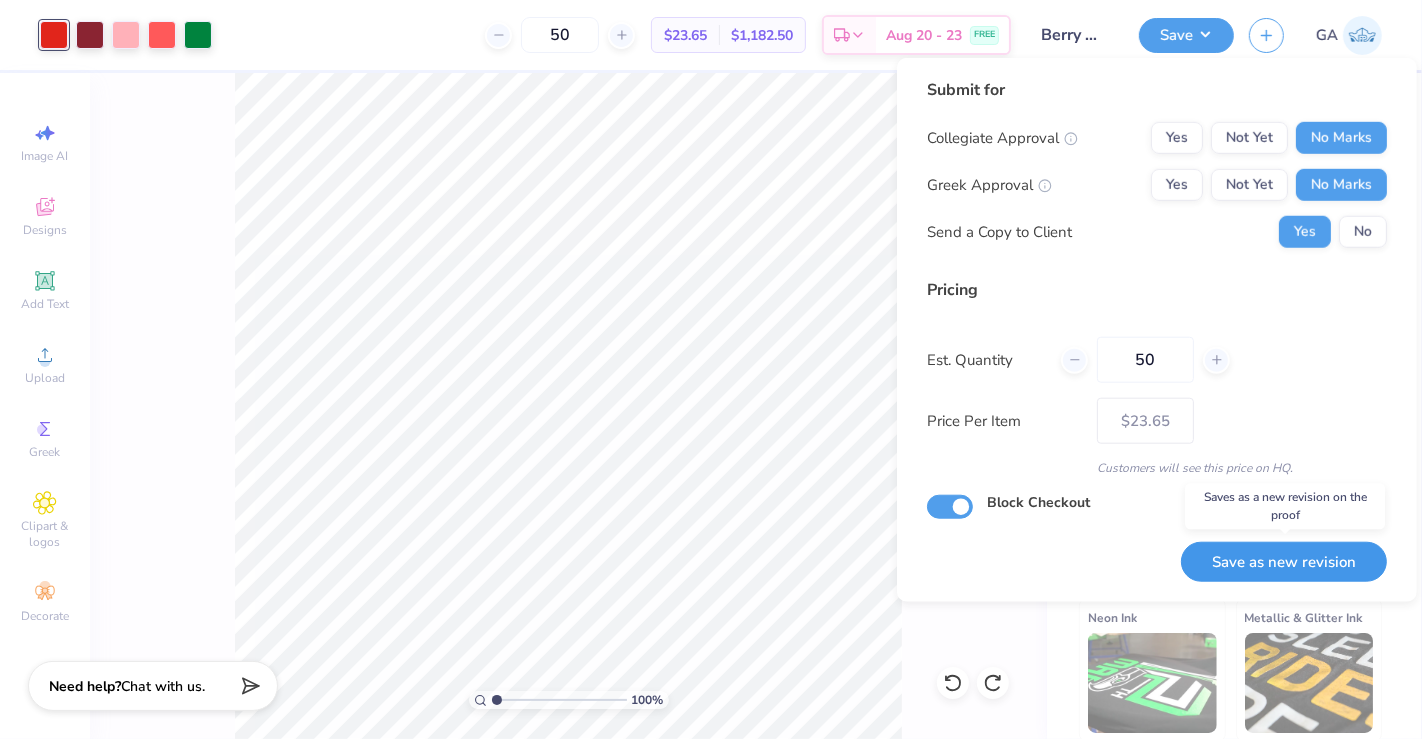 click on "Save as new revision" at bounding box center (1284, 562) 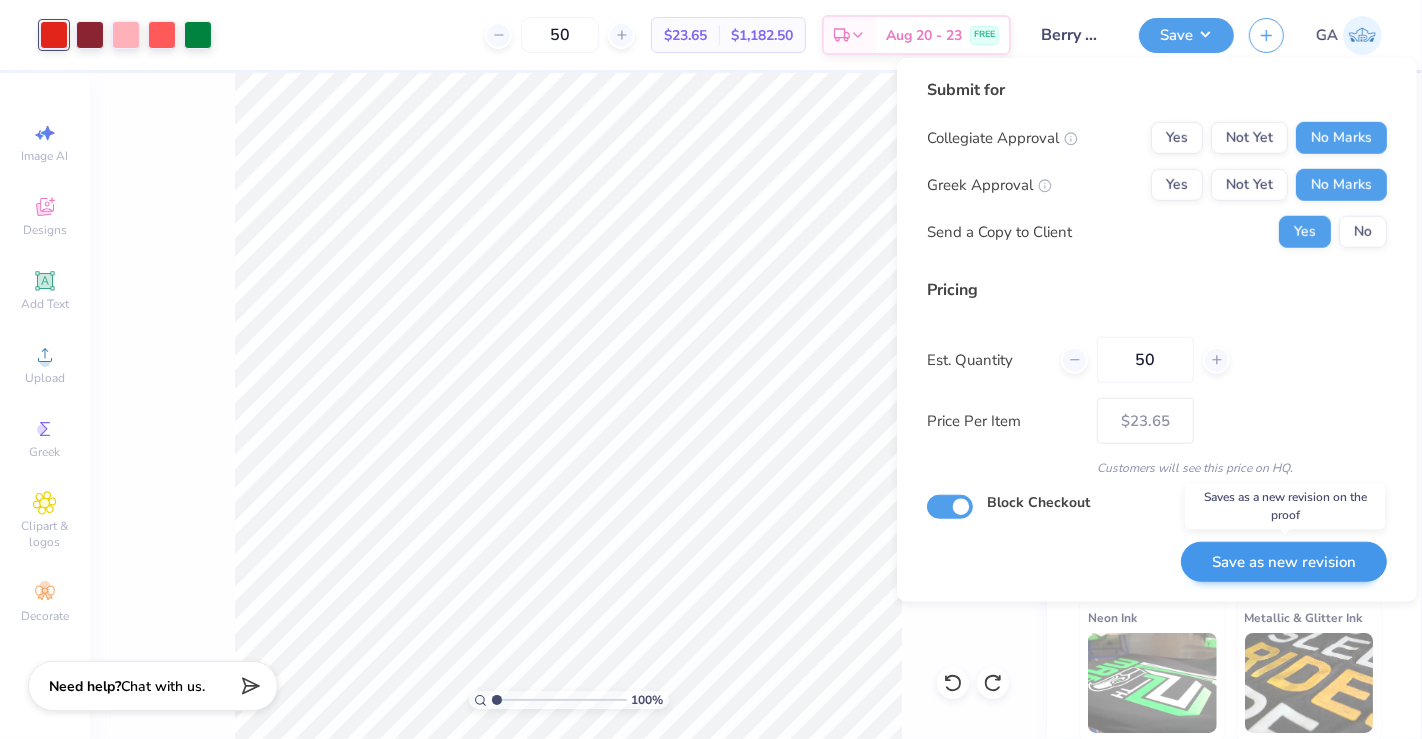 type on "– –" 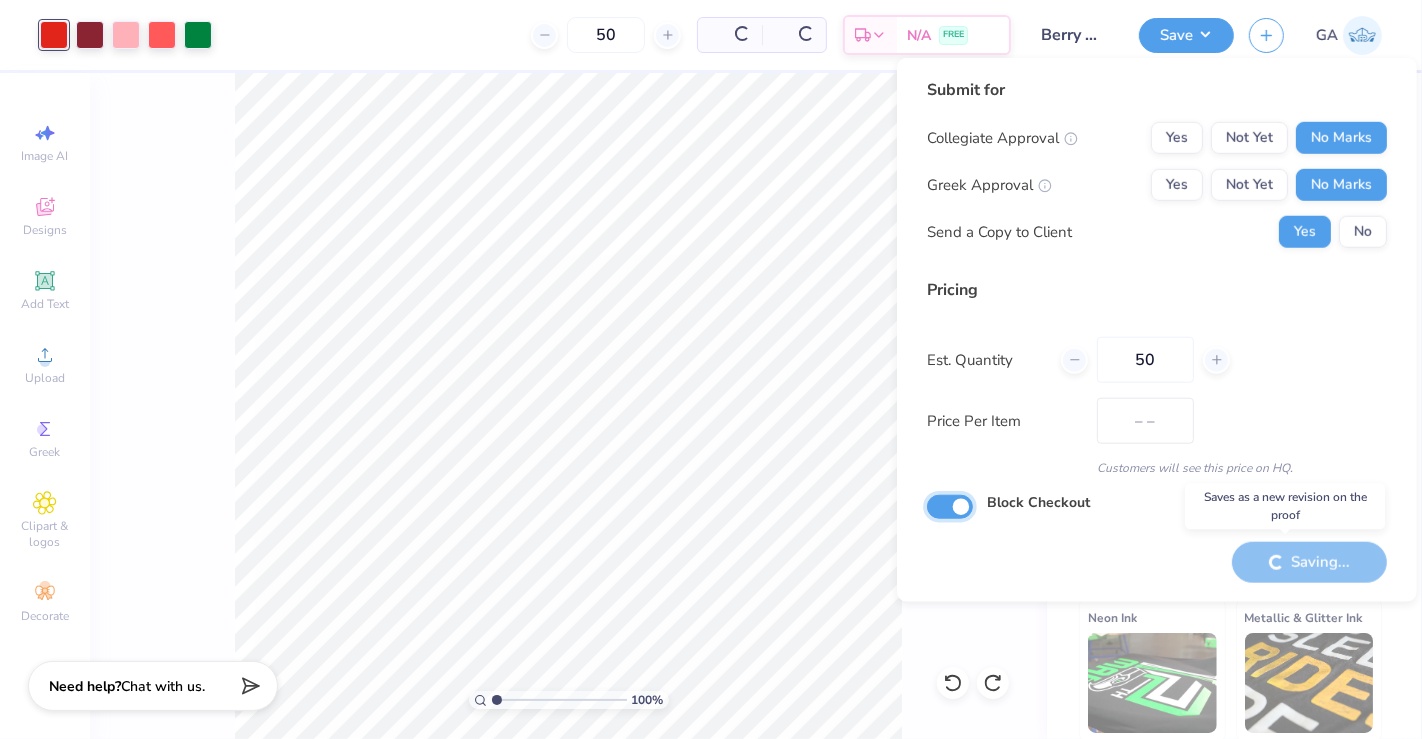 click on "Block Checkout" at bounding box center (950, 507) 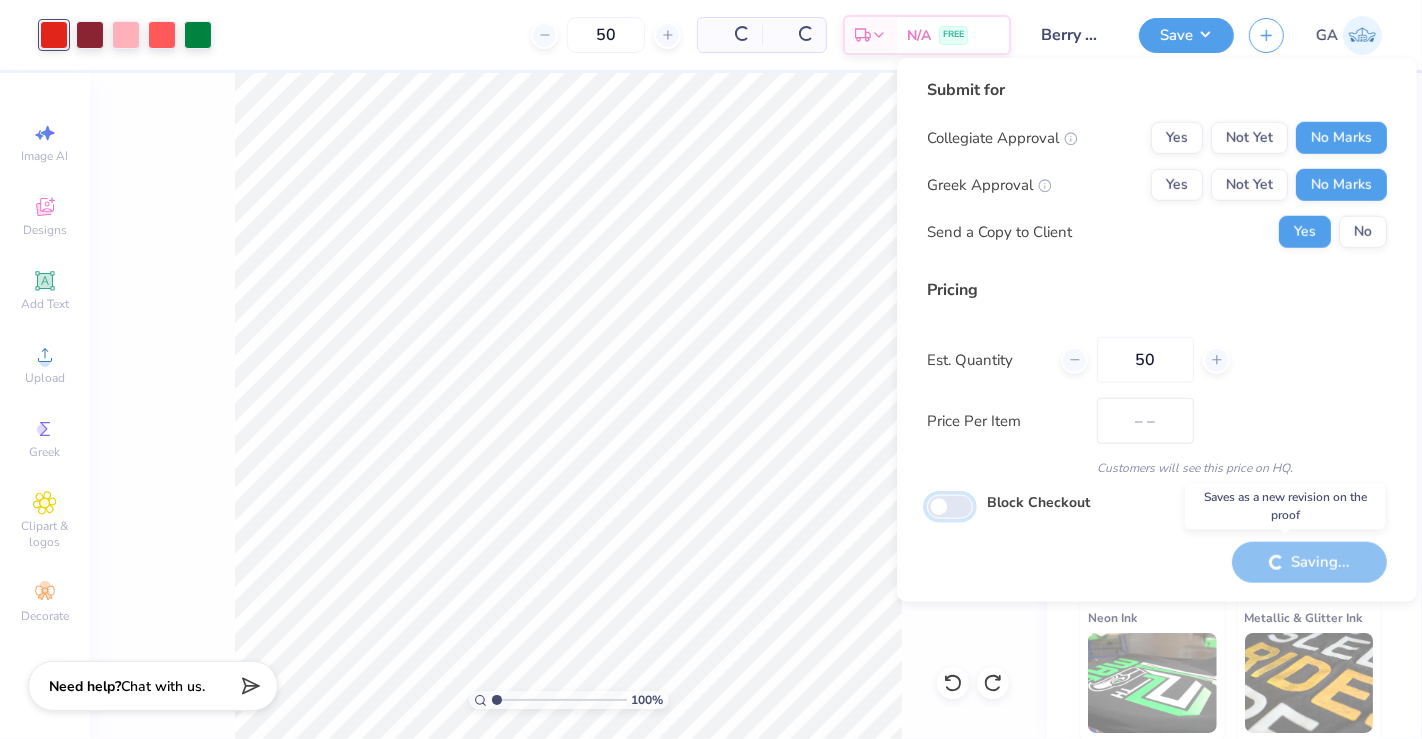 checkbox on "false" 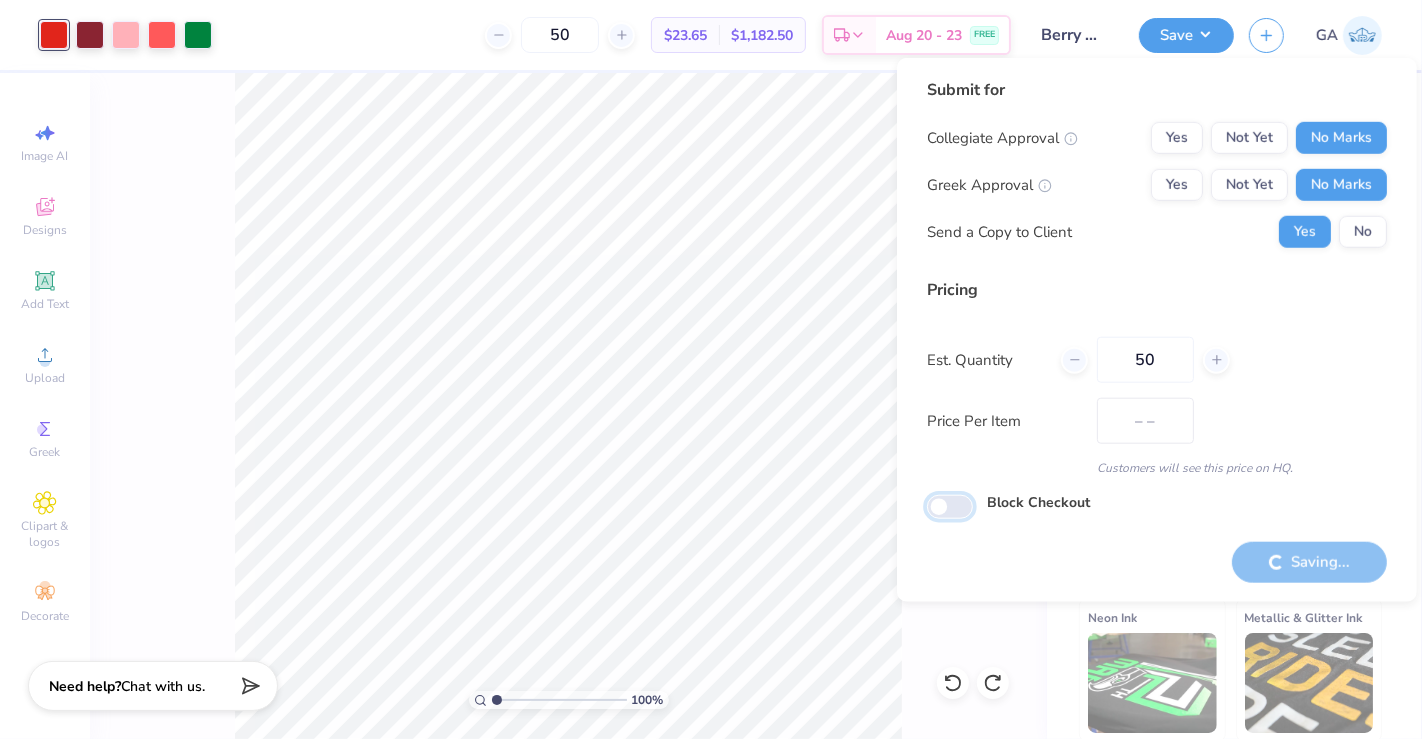 type on "$23.65" 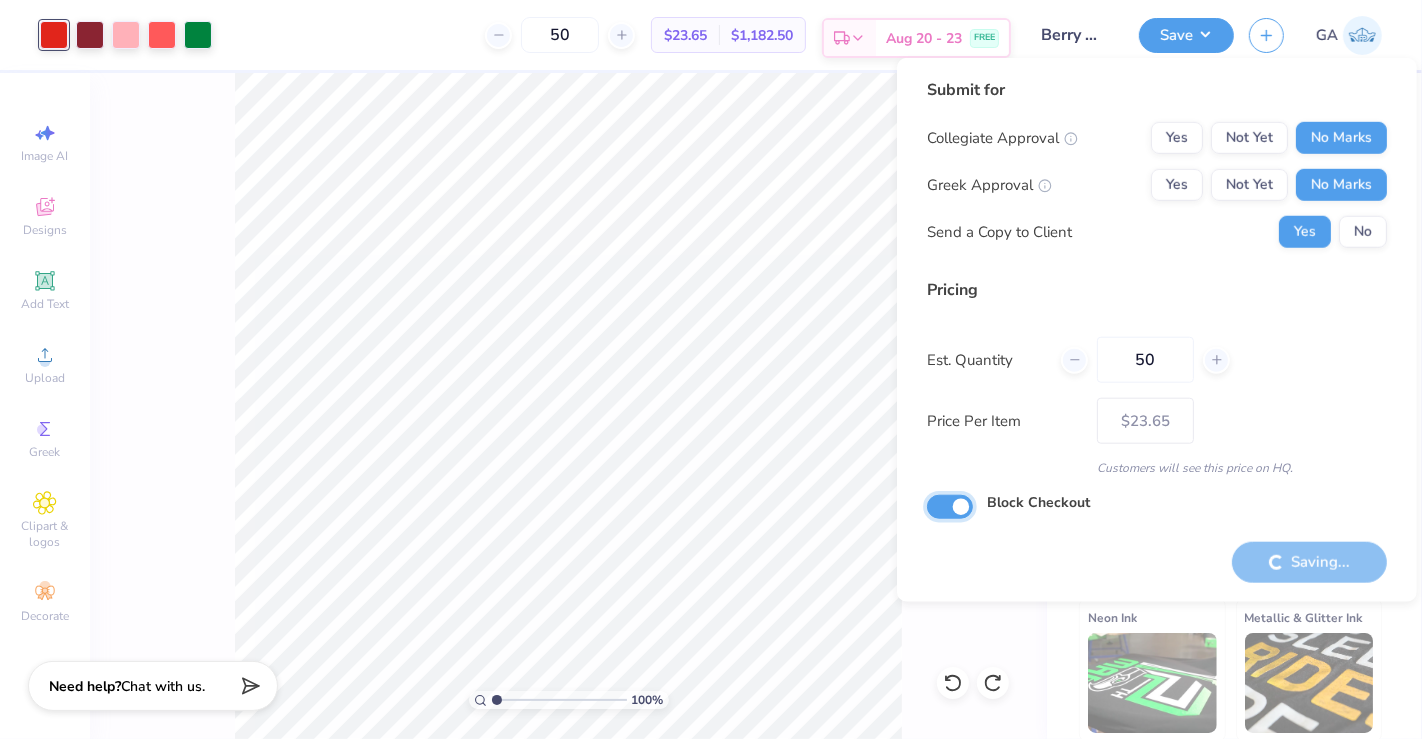 checkbox on "true" 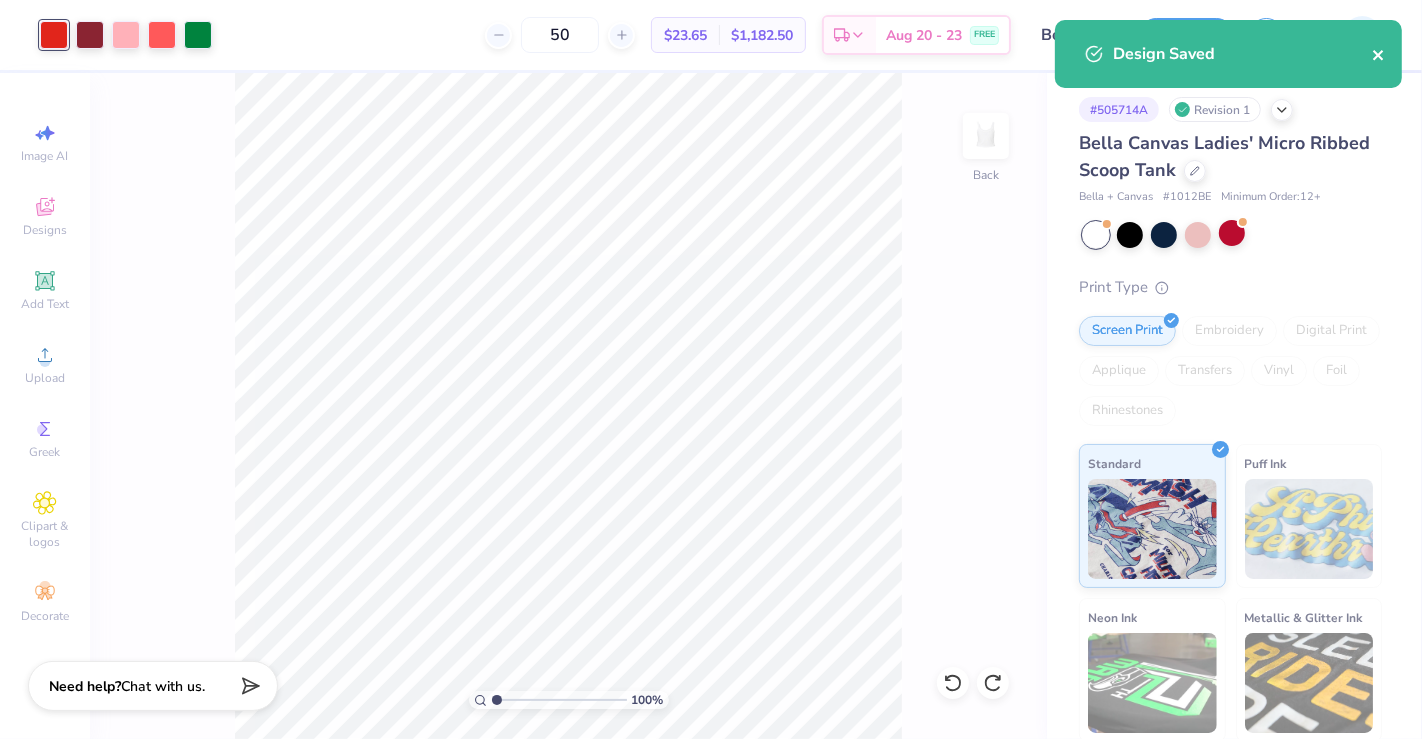 click 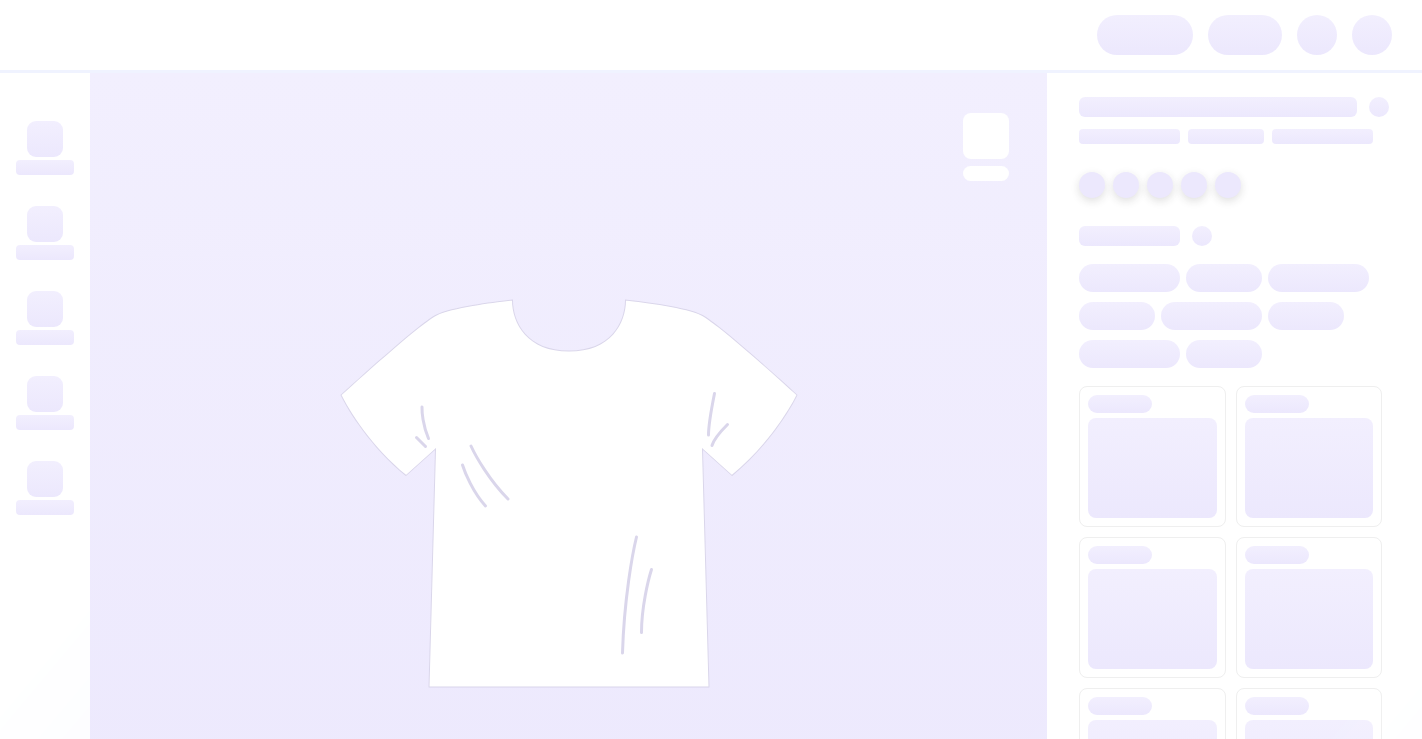 scroll, scrollTop: 0, scrollLeft: 0, axis: both 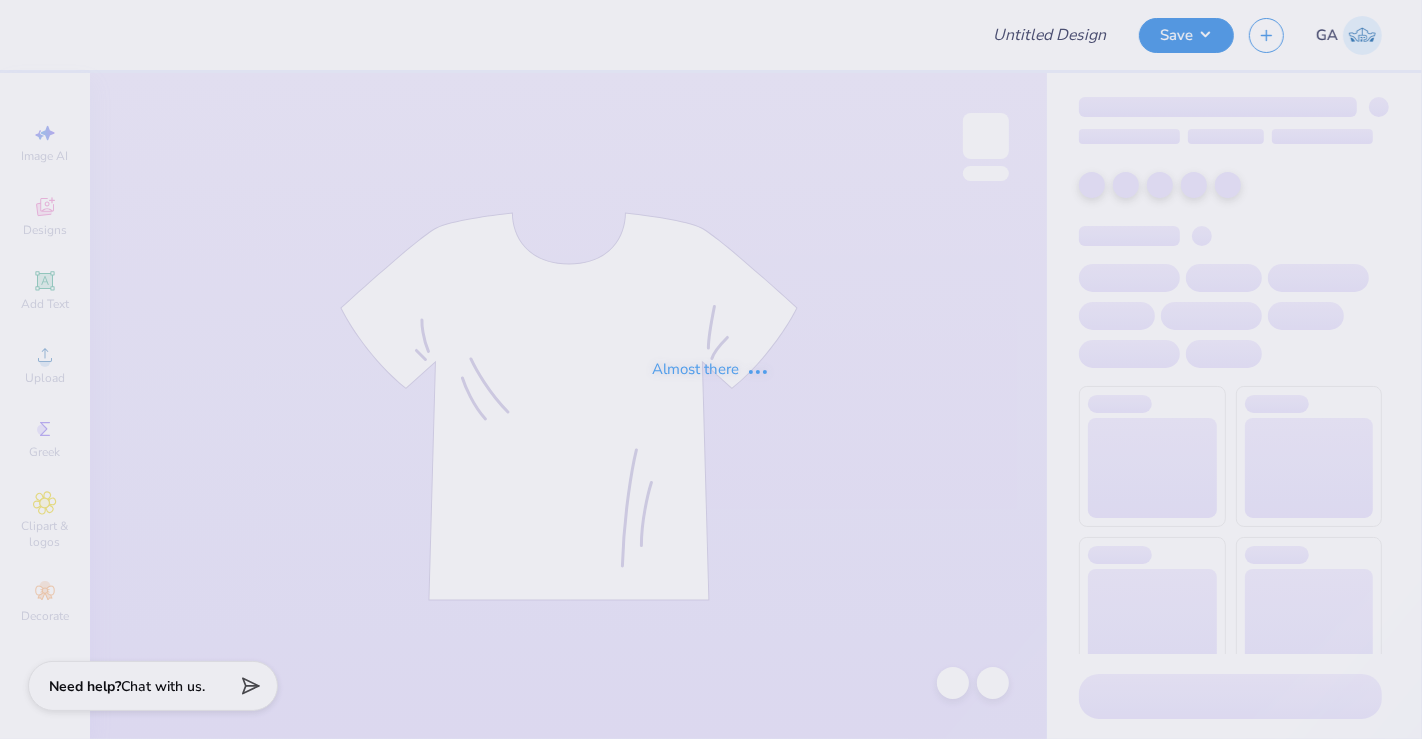 type on "WIM Berry tee shirt" 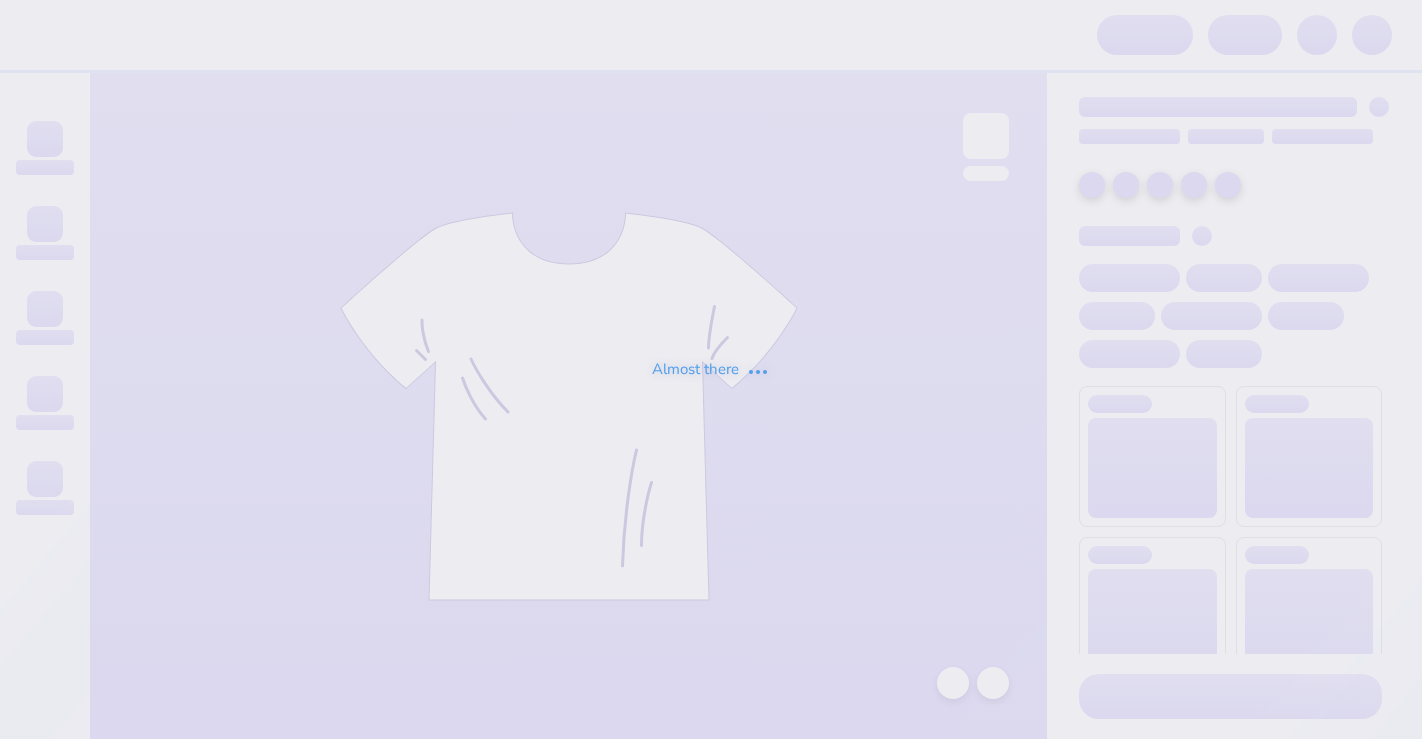 scroll, scrollTop: 0, scrollLeft: 0, axis: both 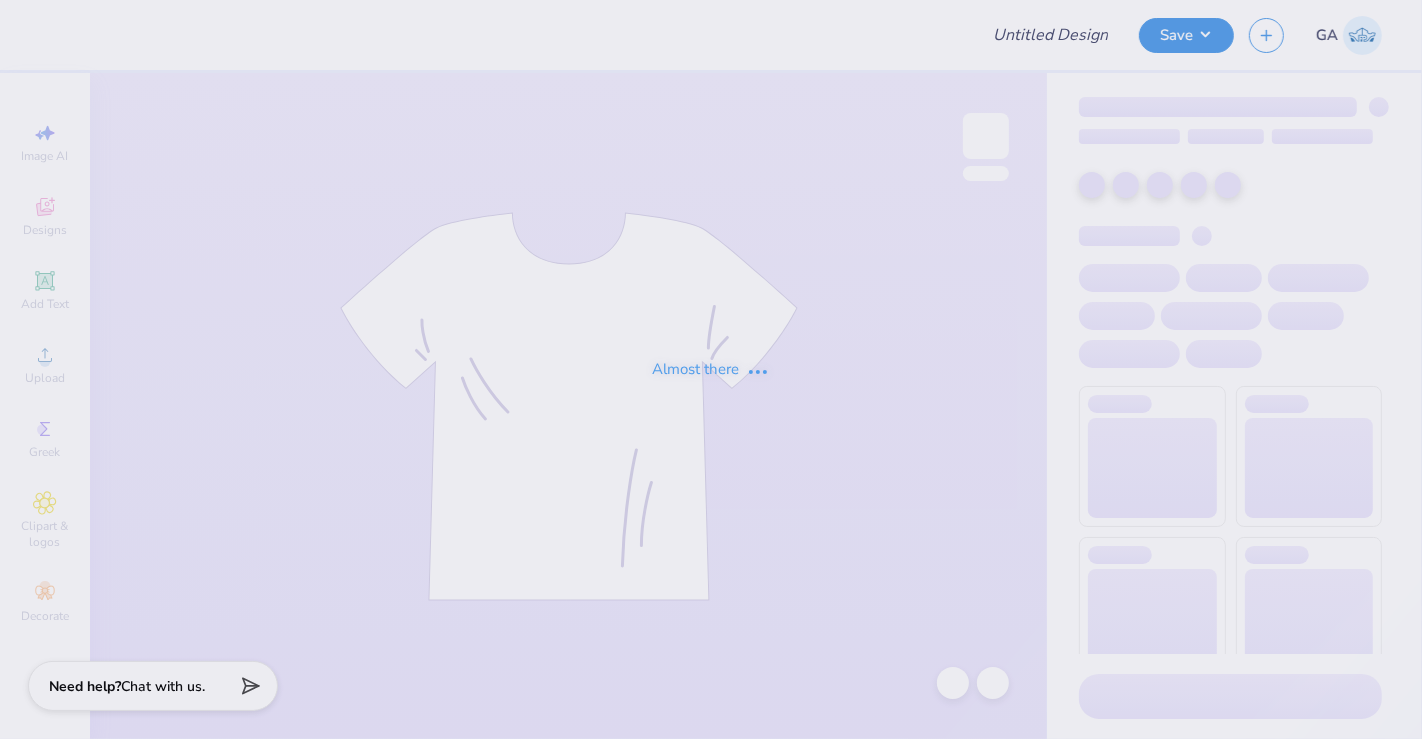 type on "[FIRST] [LAST]" 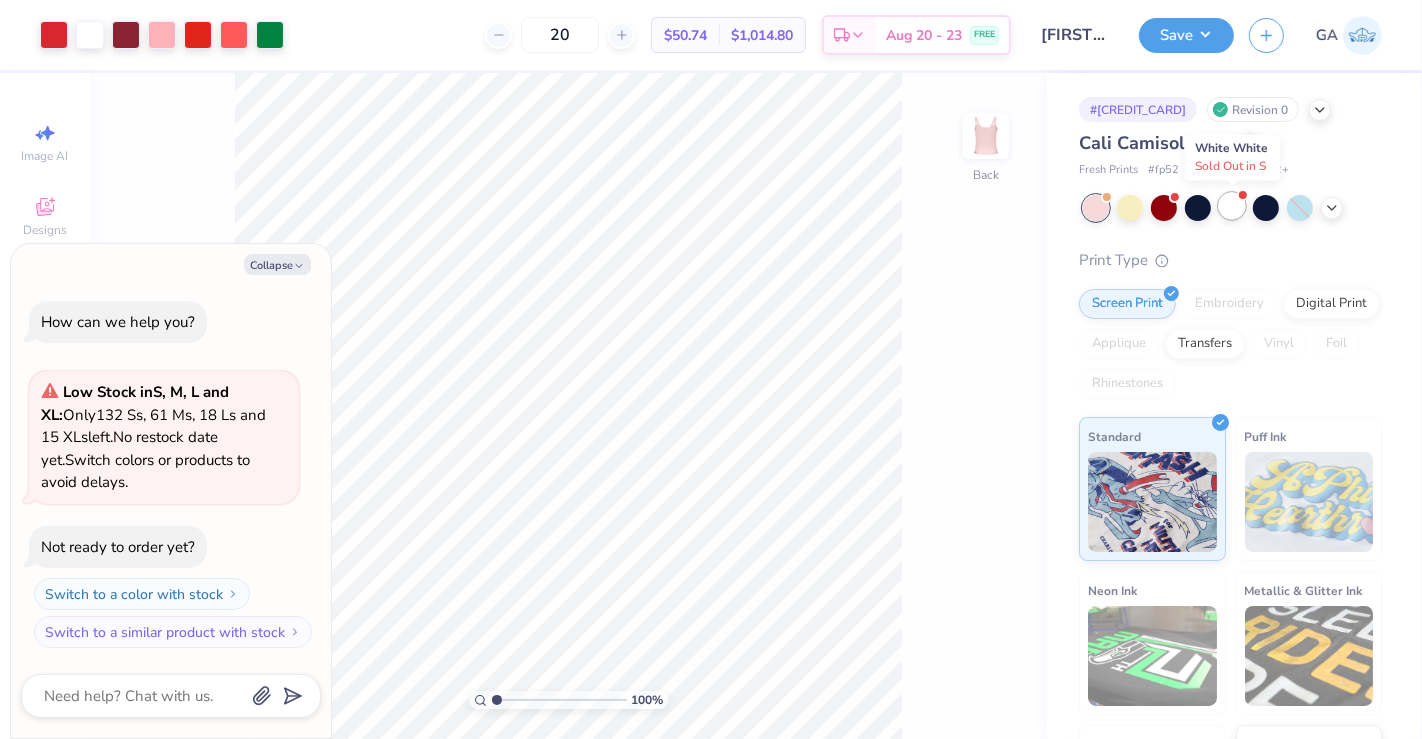 click at bounding box center [1232, 206] 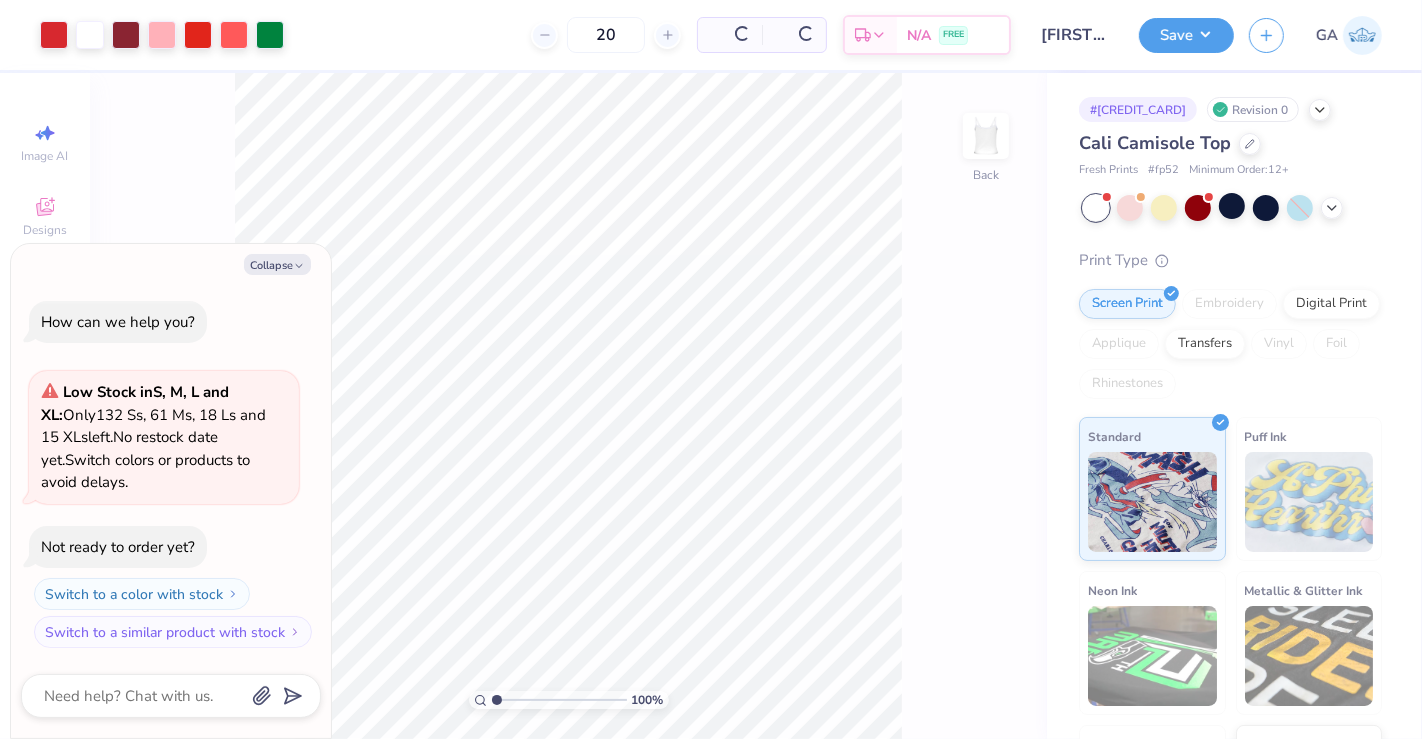 type on "x" 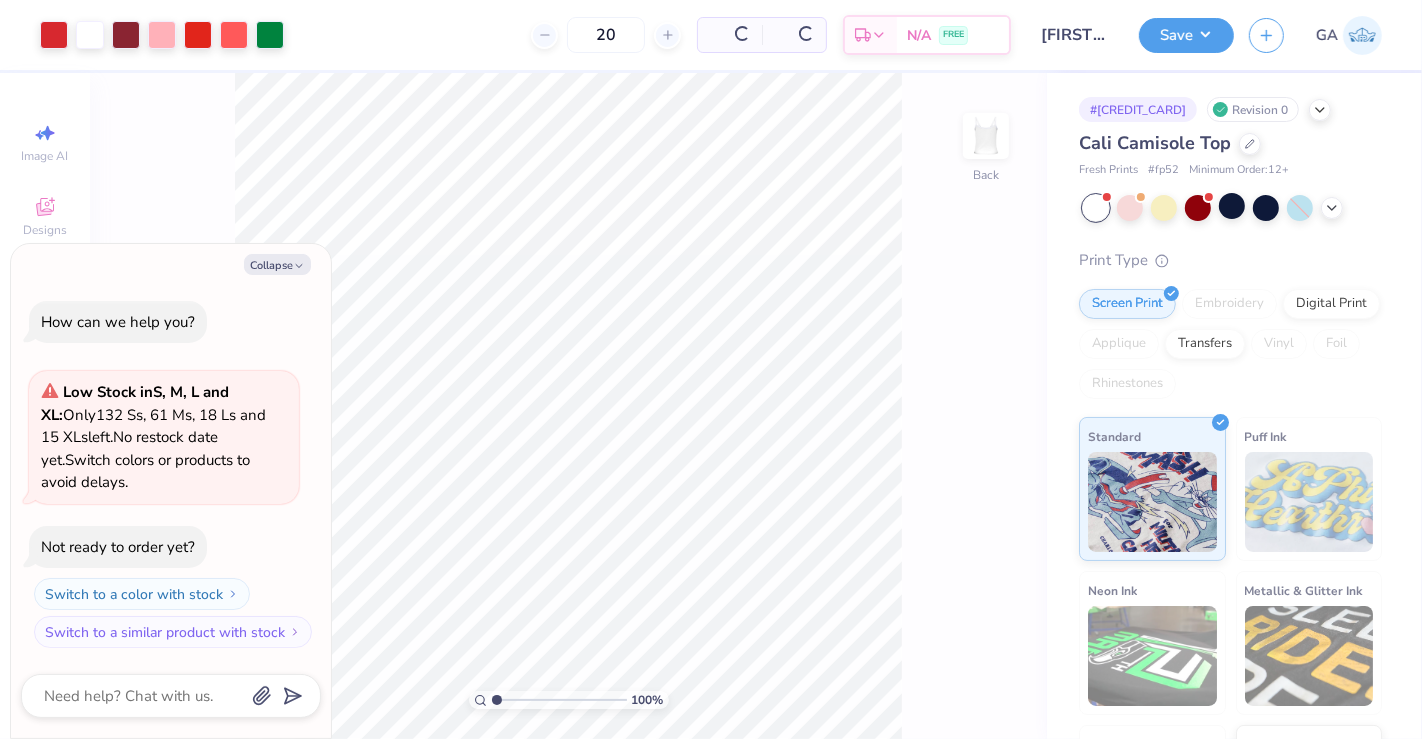 scroll, scrollTop: 220, scrollLeft: 0, axis: vertical 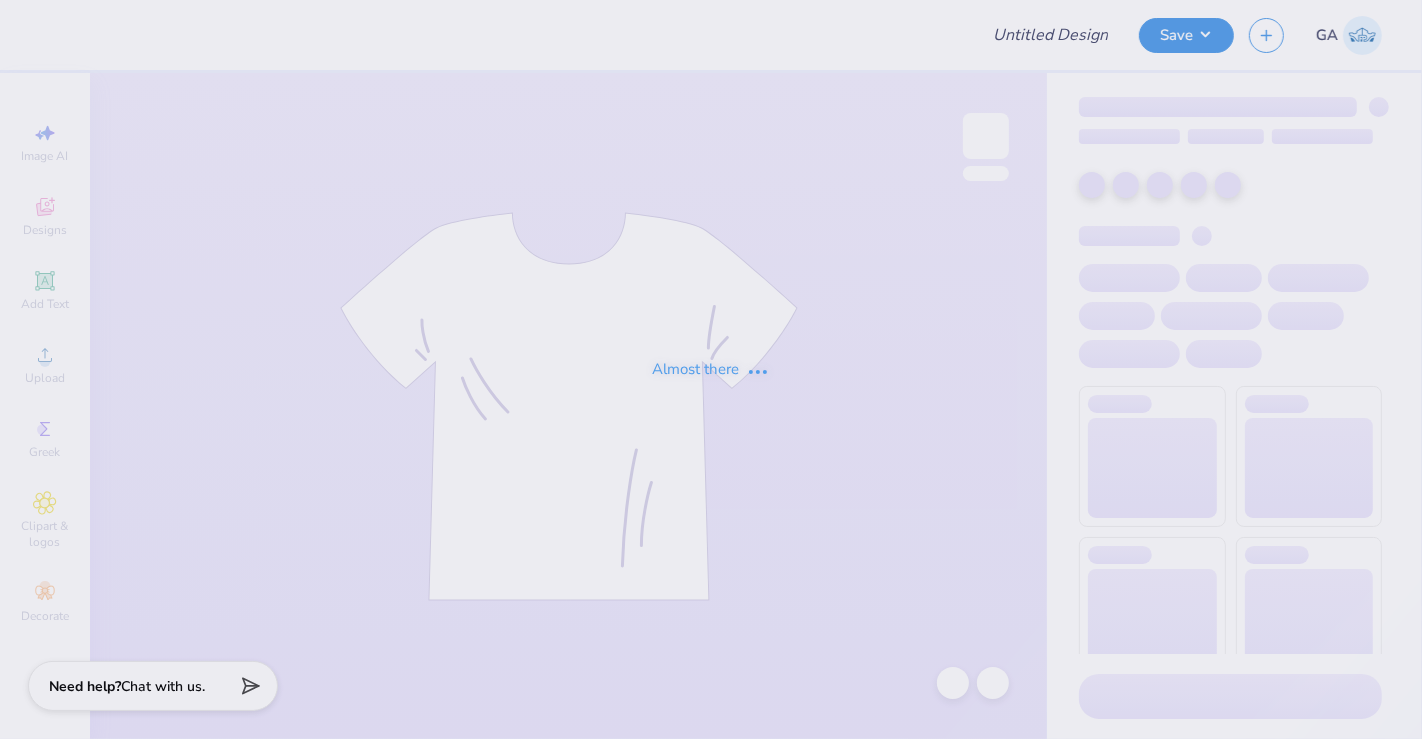 type on "WIM Berry tee shirt" 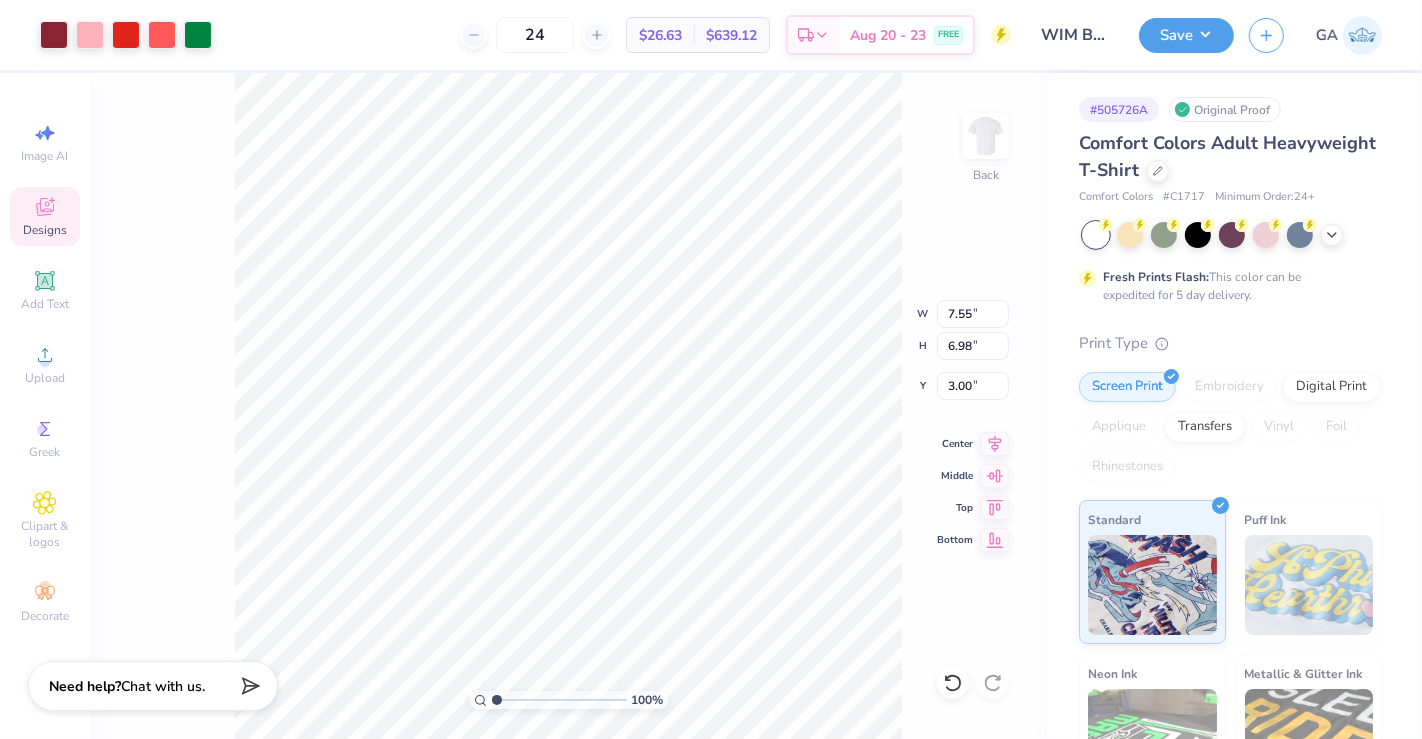 type on "3.00" 